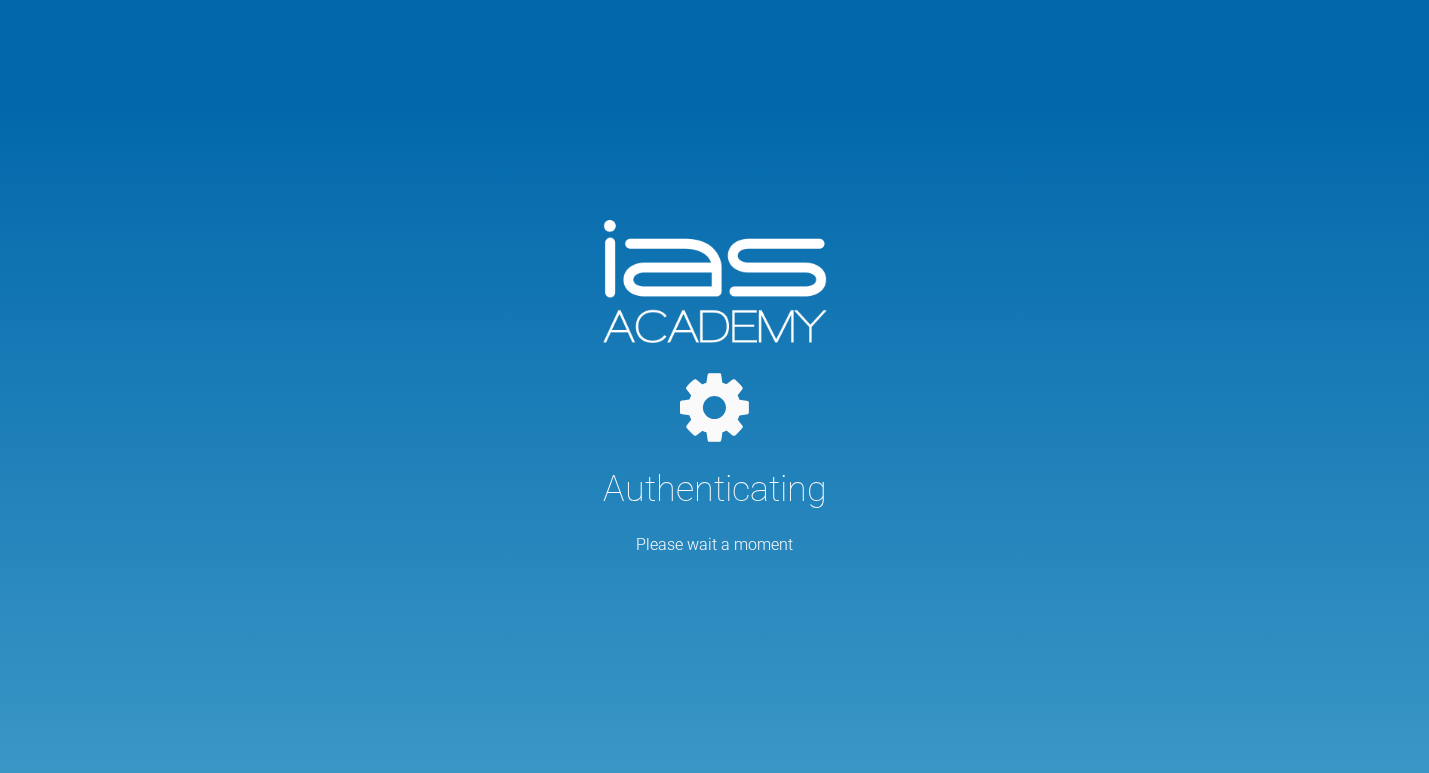 scroll, scrollTop: 0, scrollLeft: 0, axis: both 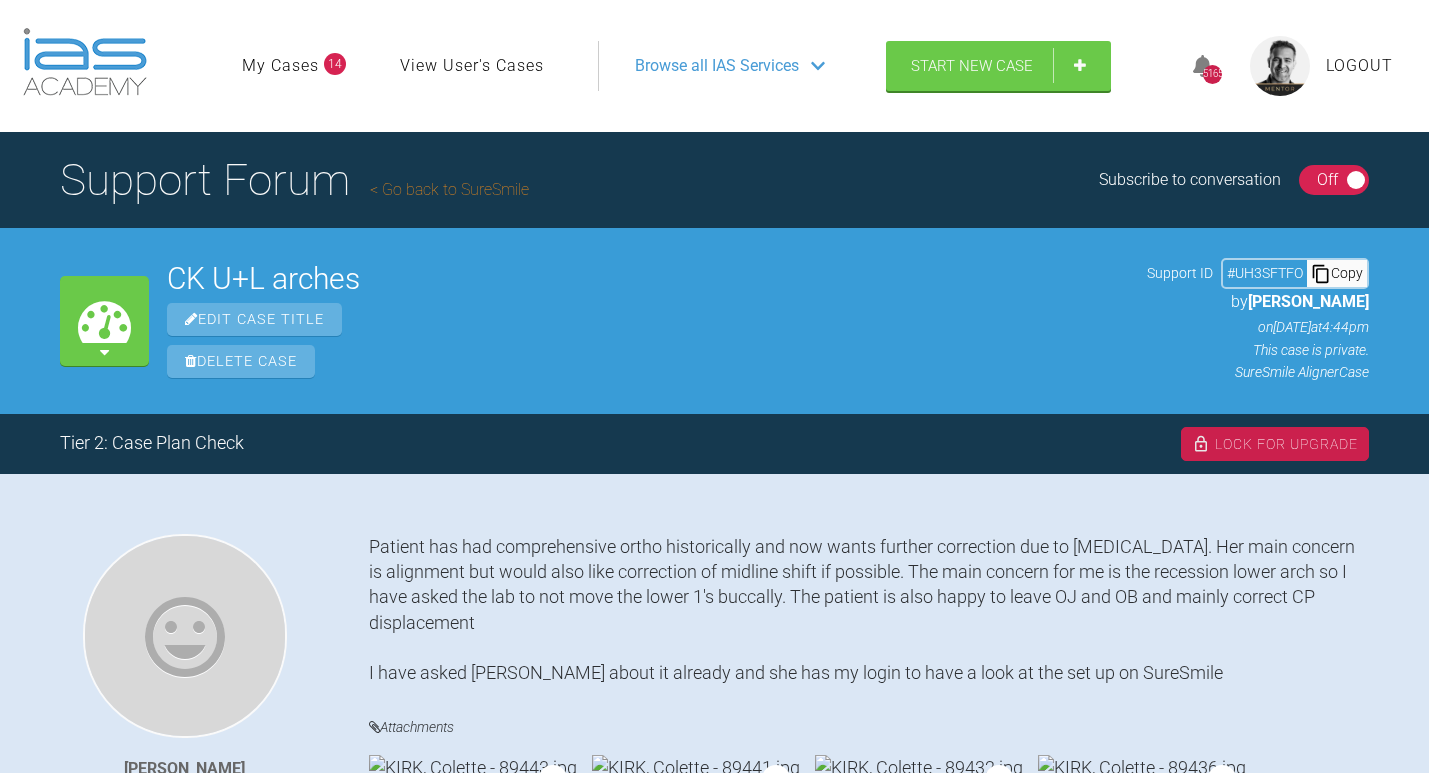 click on "Go back to SureSmile" at bounding box center (449, 189) 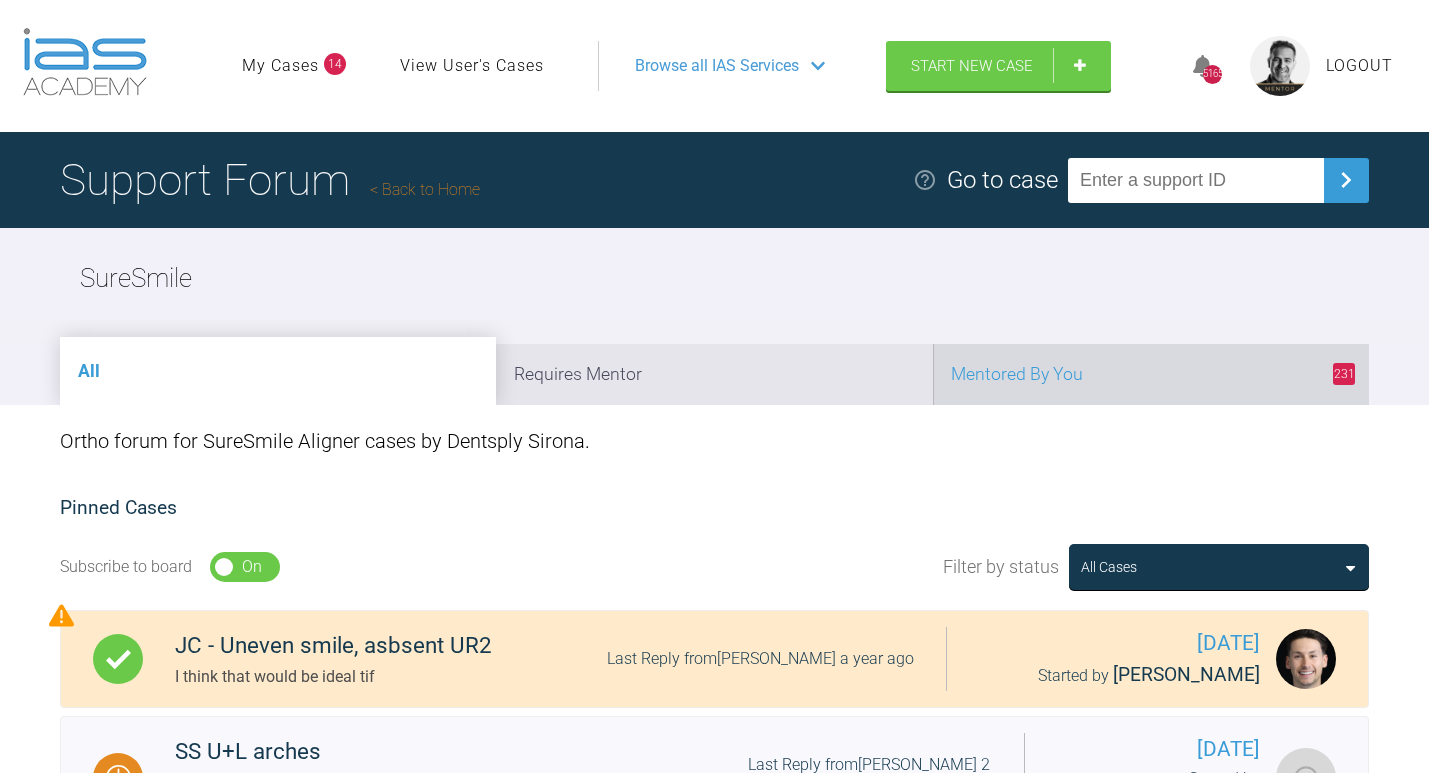 click on "231 Mentored By You" at bounding box center [1151, 374] 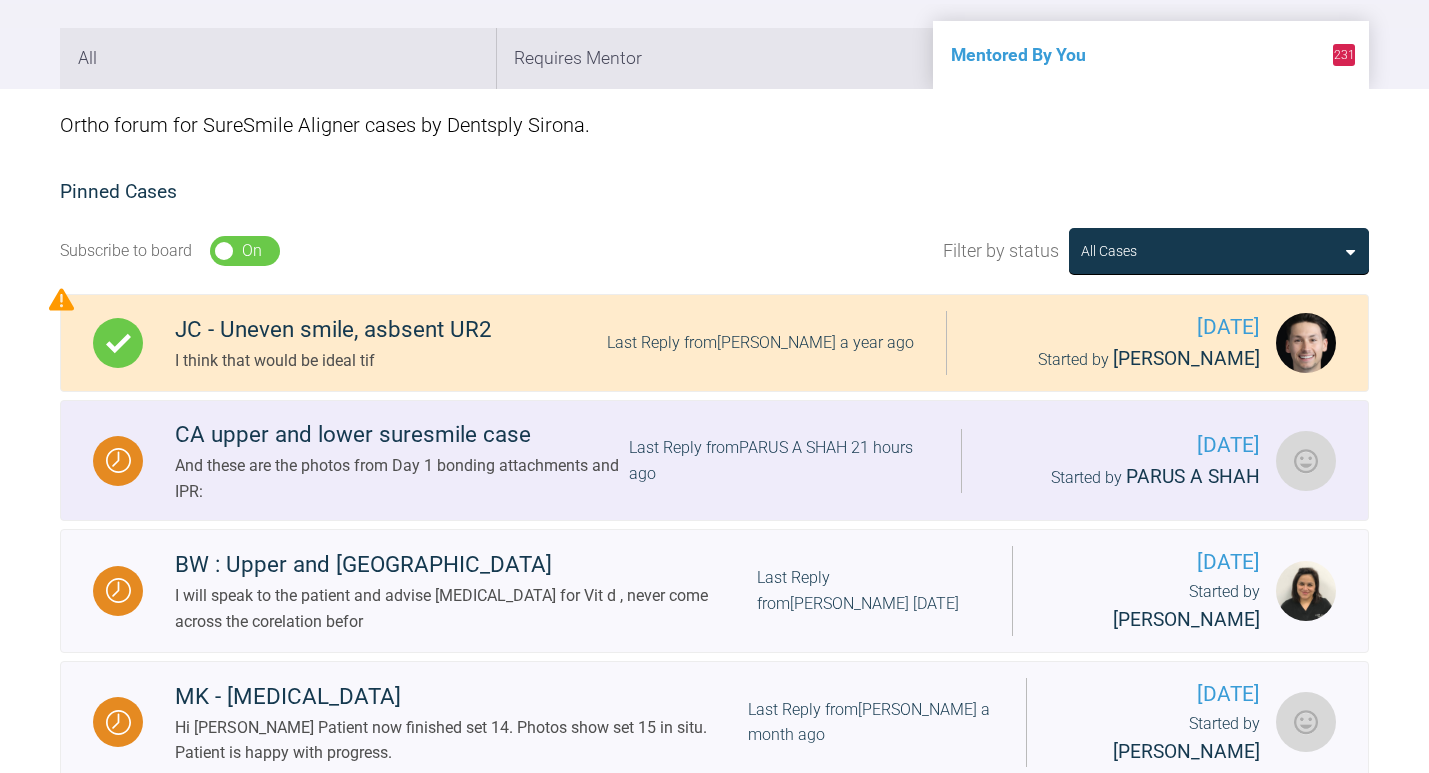 scroll, scrollTop: 318, scrollLeft: 0, axis: vertical 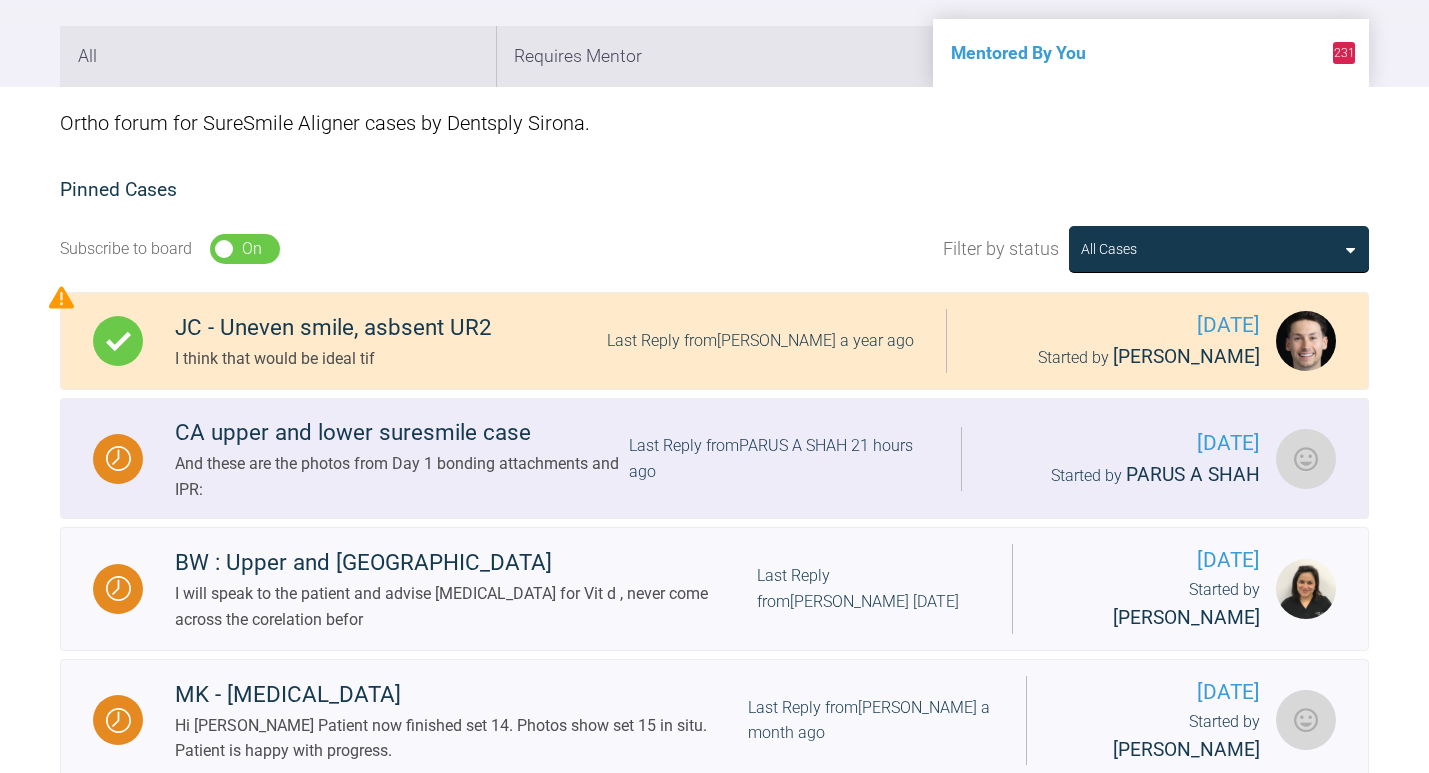 click on "Last Reply from  PARUS A SHAH   21 hours ago" at bounding box center [779, 458] 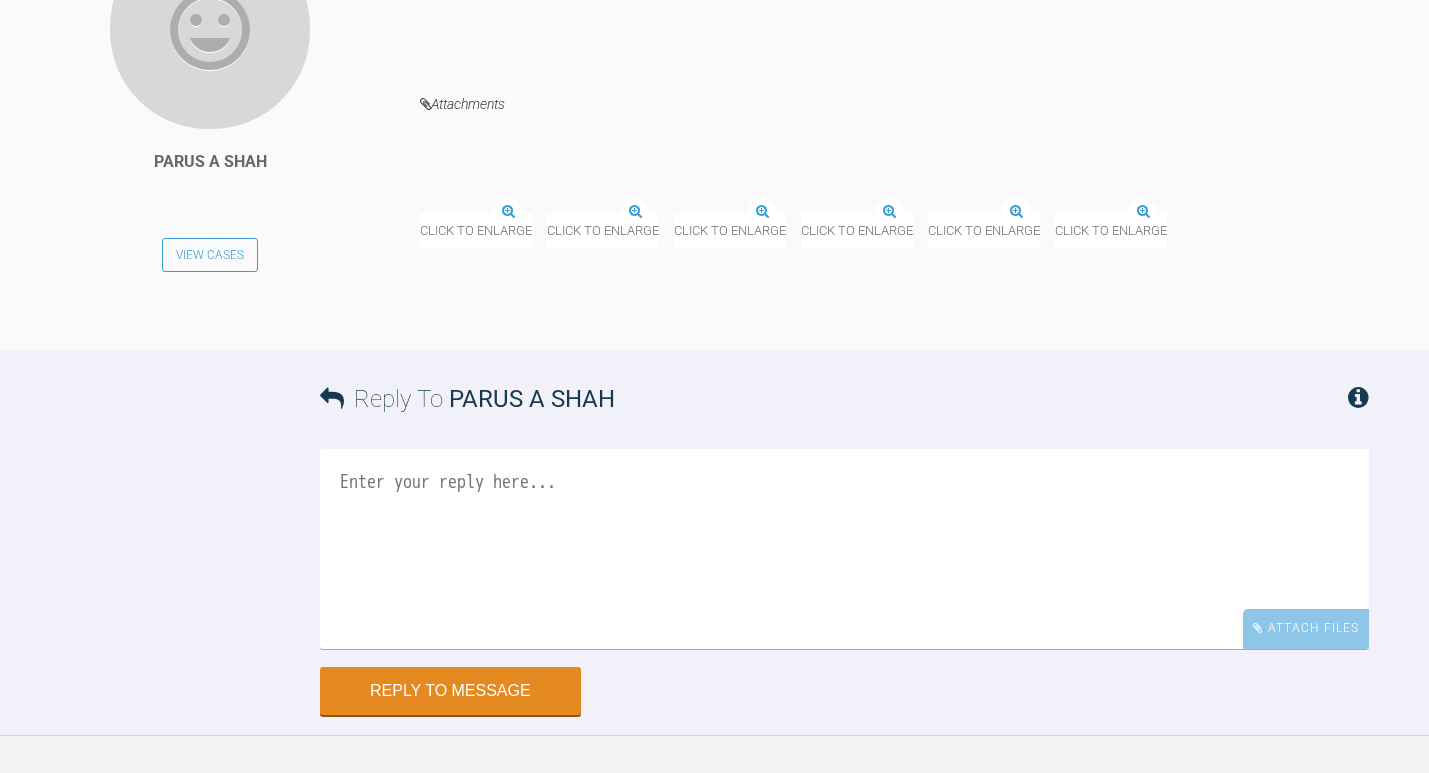 scroll, scrollTop: 6279, scrollLeft: 0, axis: vertical 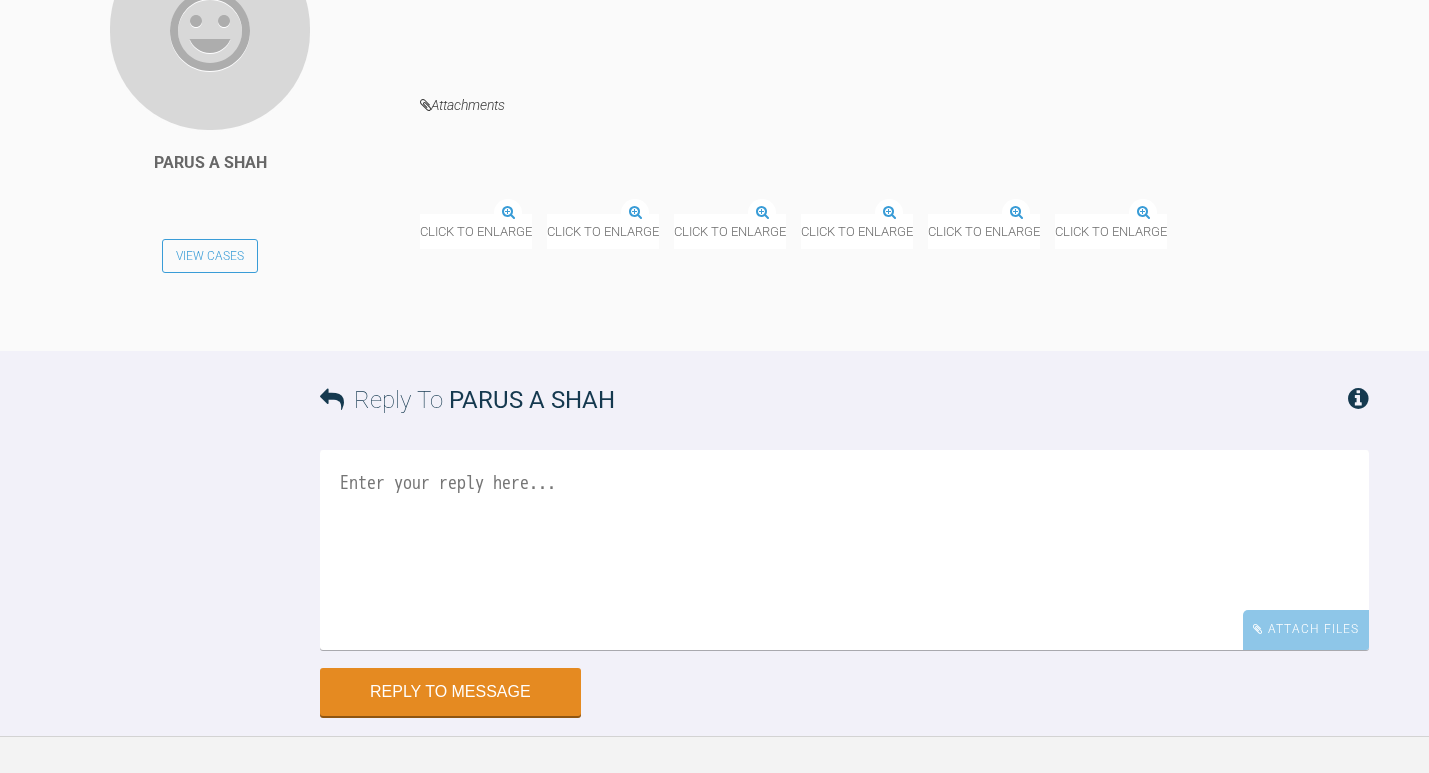 click at bounding box center [959, -343] 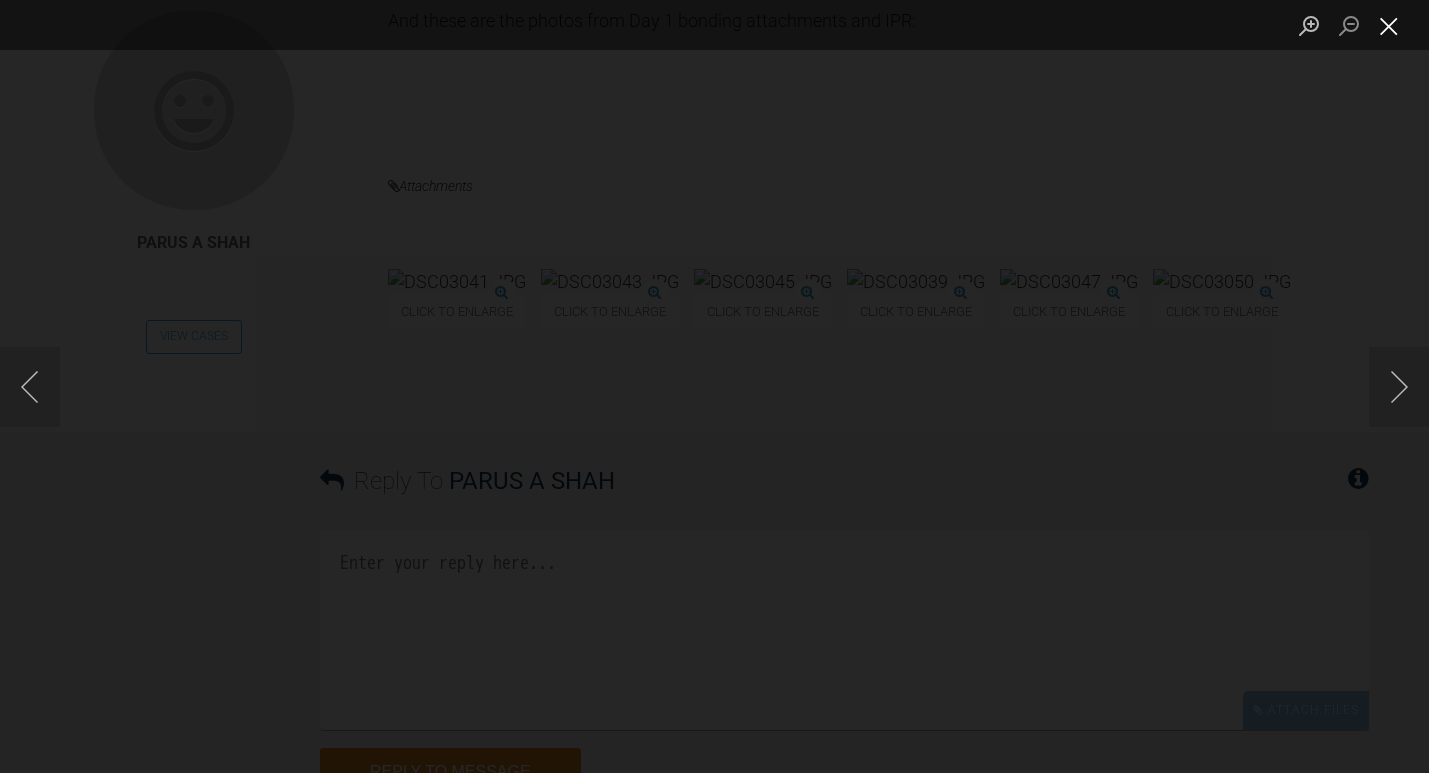 click at bounding box center (1389, 25) 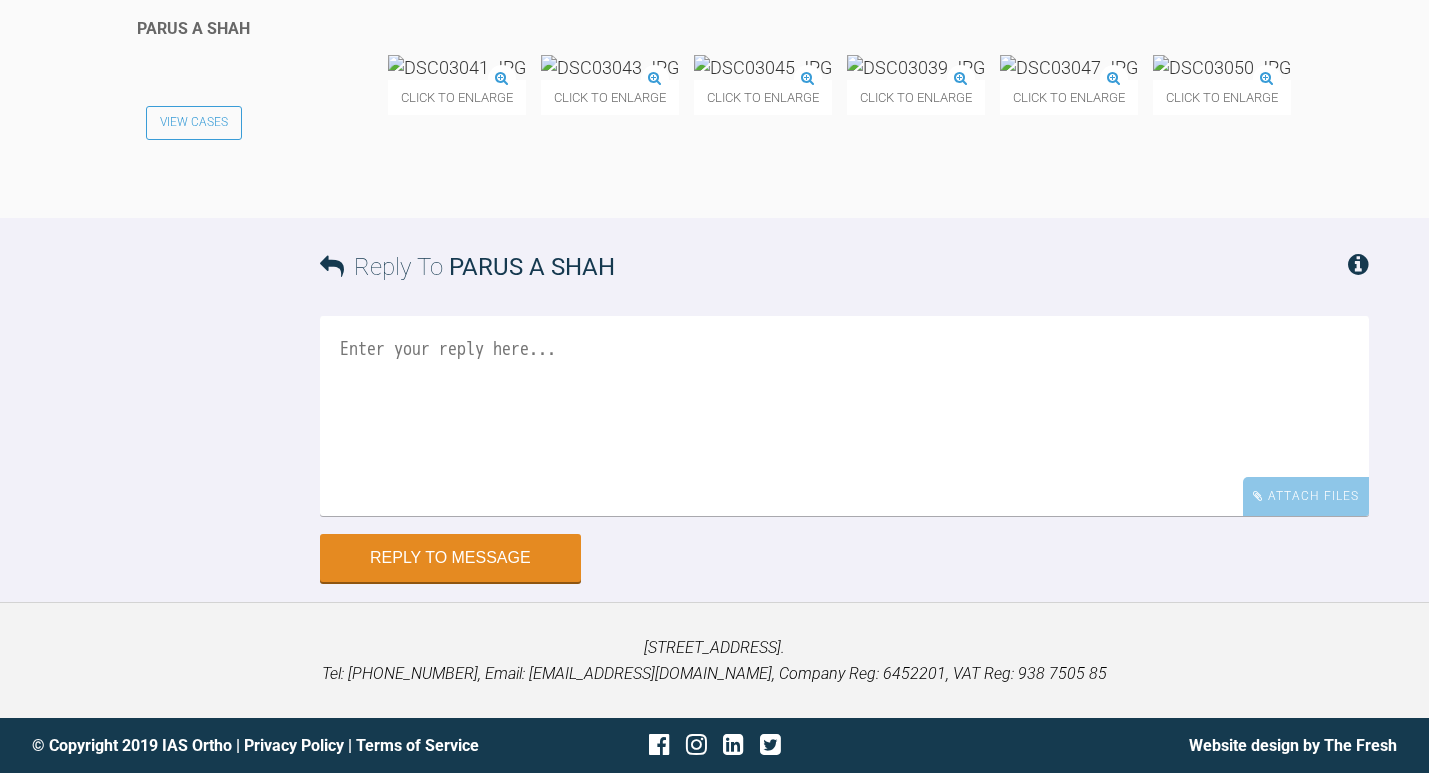 scroll, scrollTop: 6933, scrollLeft: 0, axis: vertical 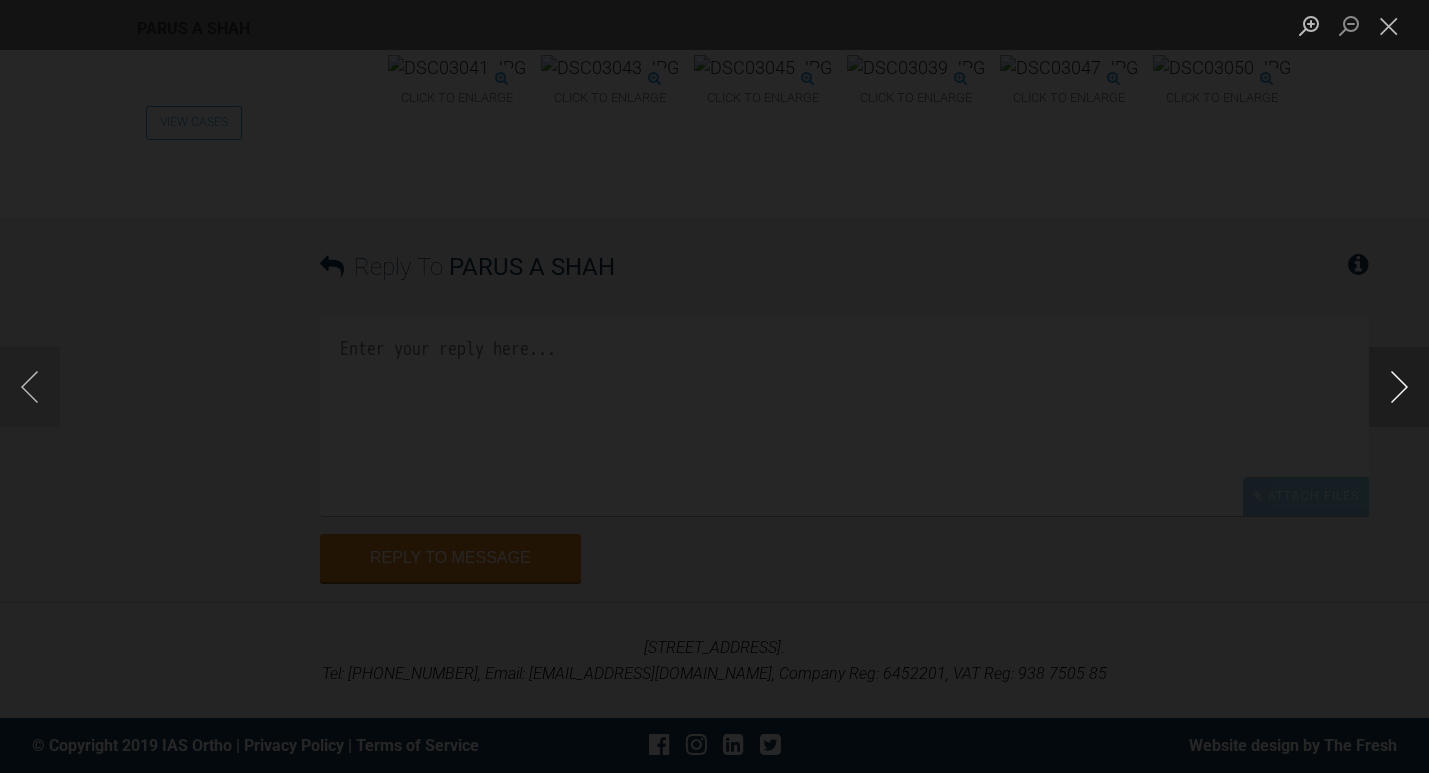 click at bounding box center [1399, 387] 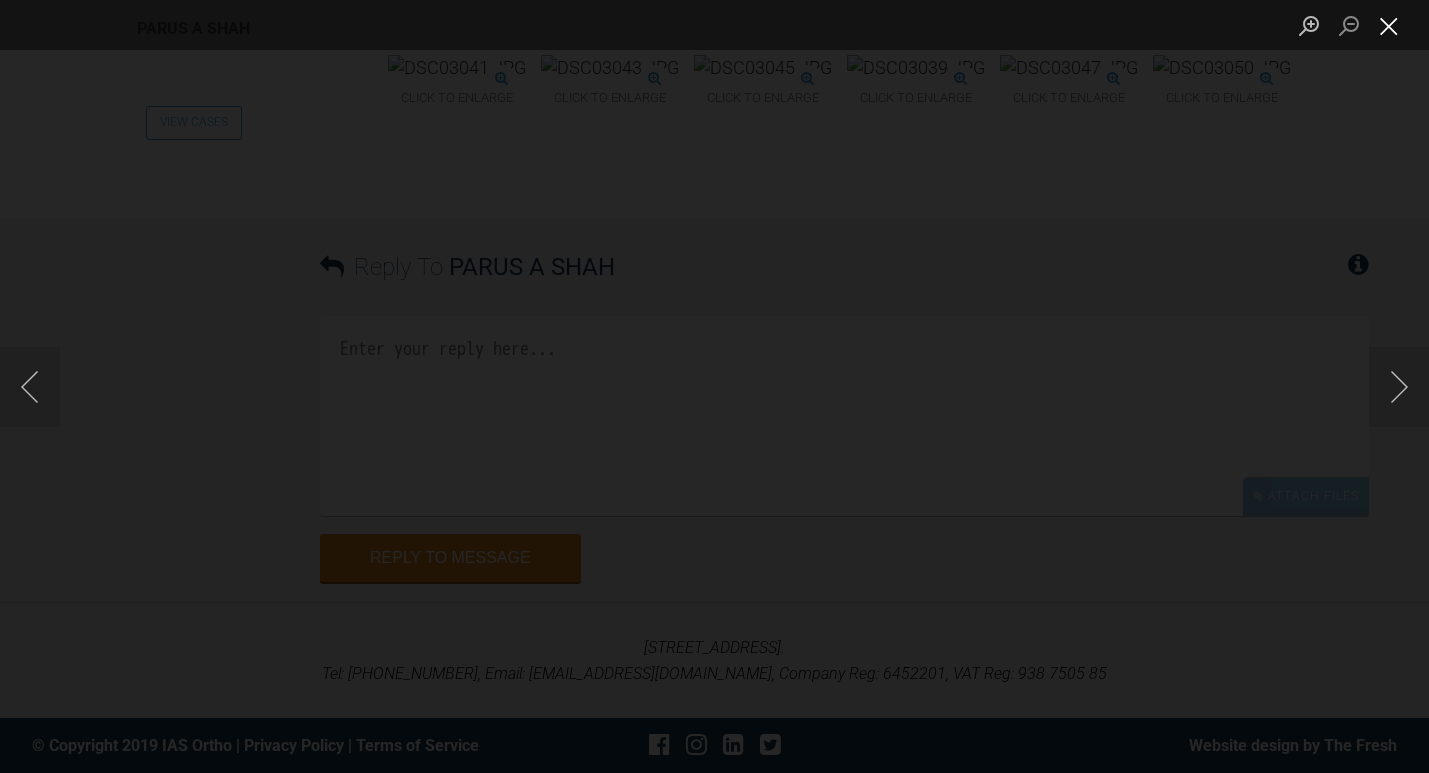 click at bounding box center (1389, 25) 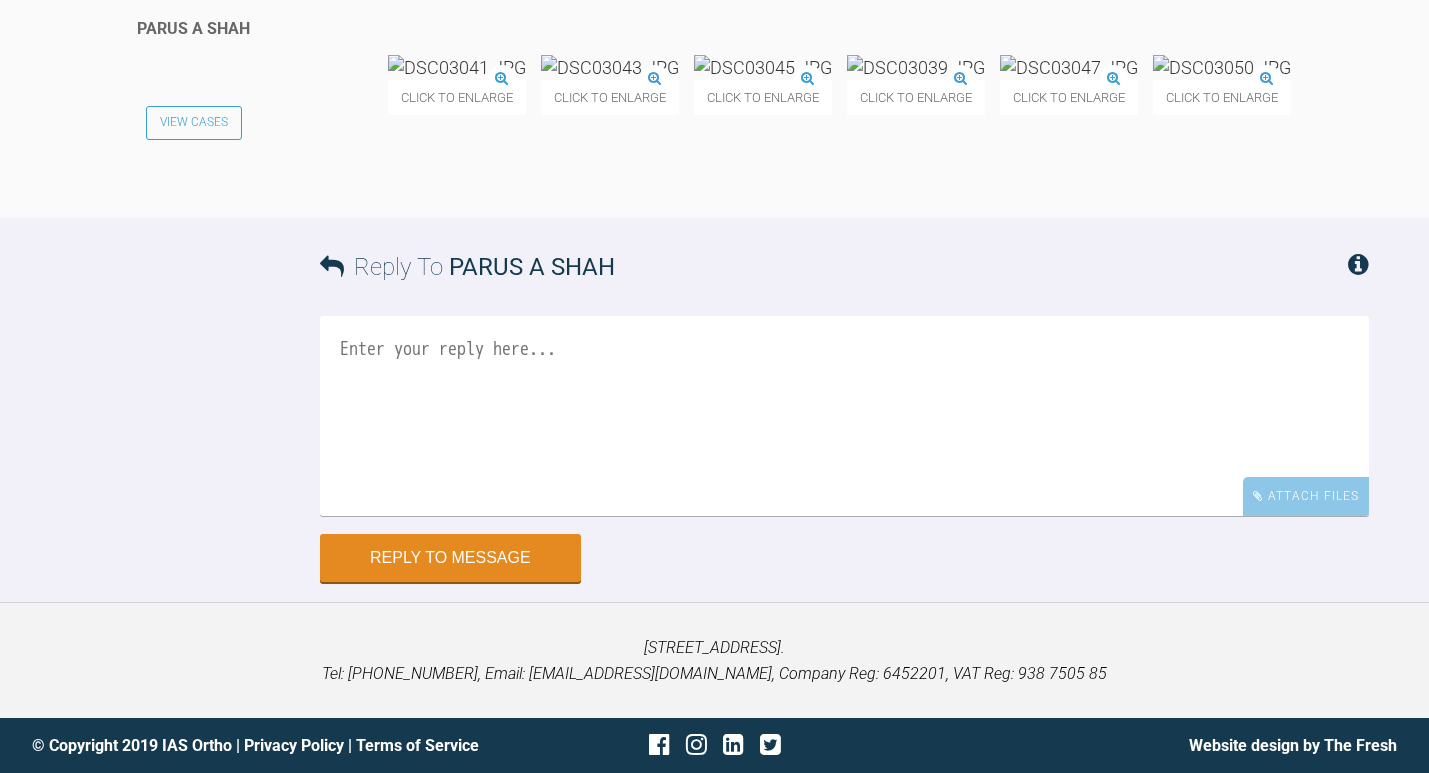 scroll, scrollTop: 7206, scrollLeft: 0, axis: vertical 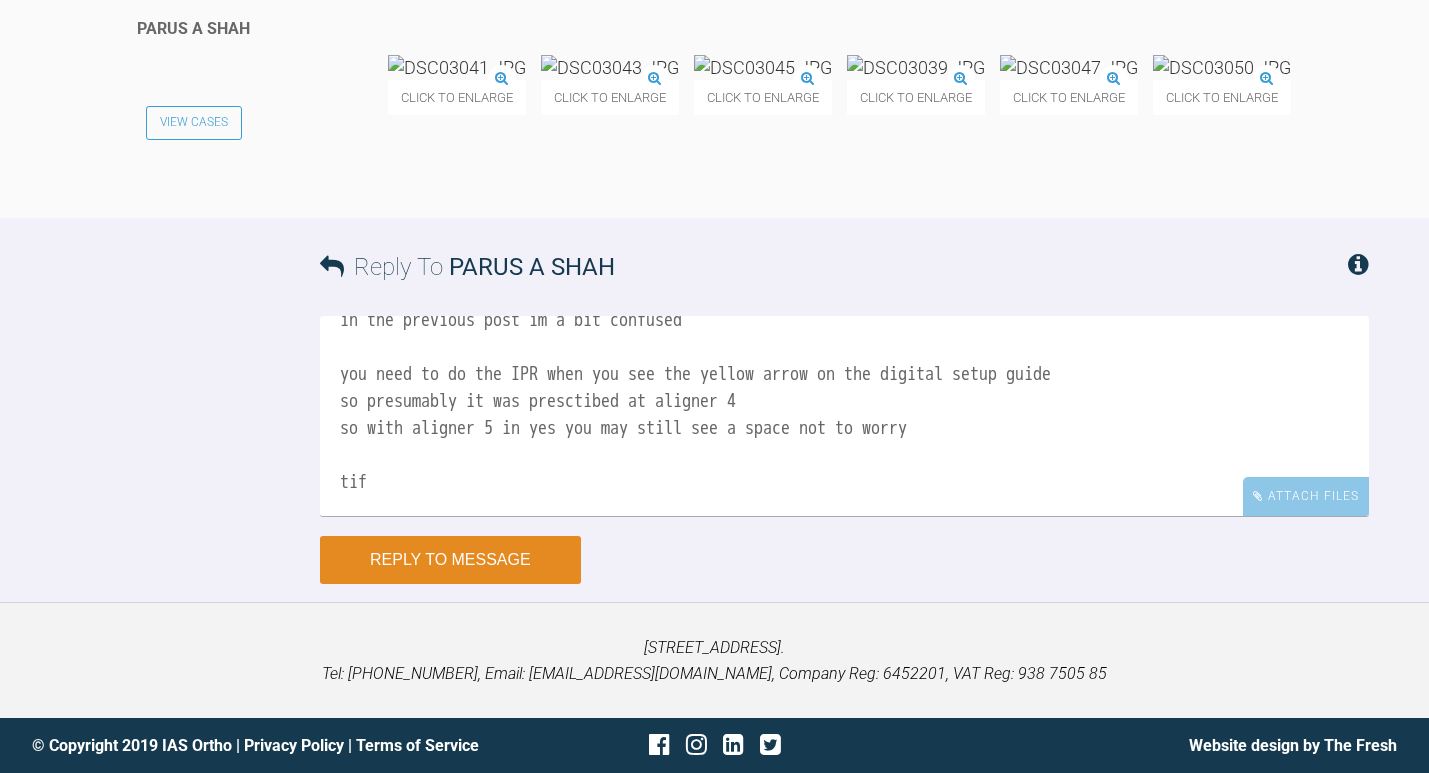 type on "hi Parus
ok attachments look neat make sure he is using chewies
in the previous post im a bit confused
you need to do the IPR when you see the yellow arrow on the digital setup guide
so presumably it was presctibed at aligner 4
so with aligner 5 in yes you may still see a space not to worry
tif" 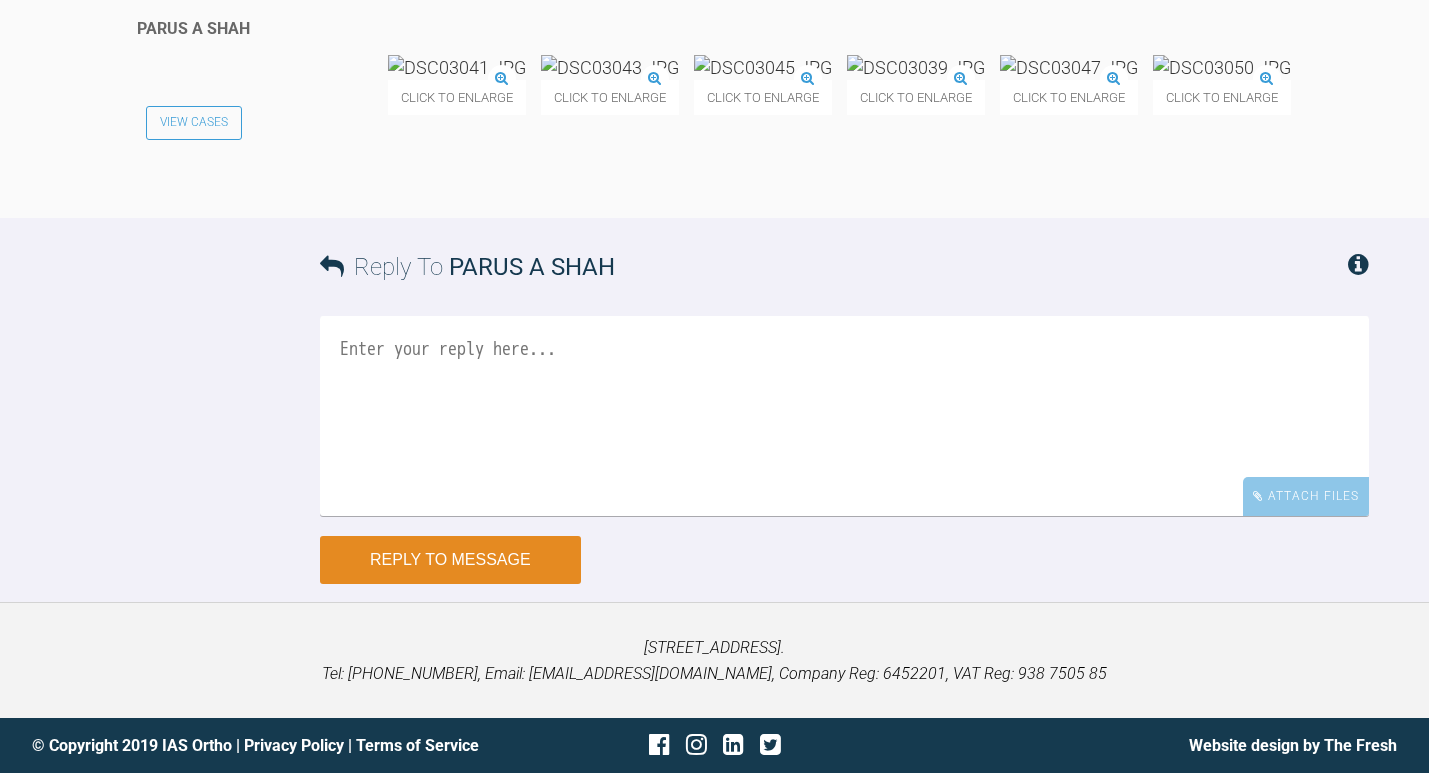 scroll, scrollTop: 0, scrollLeft: 0, axis: both 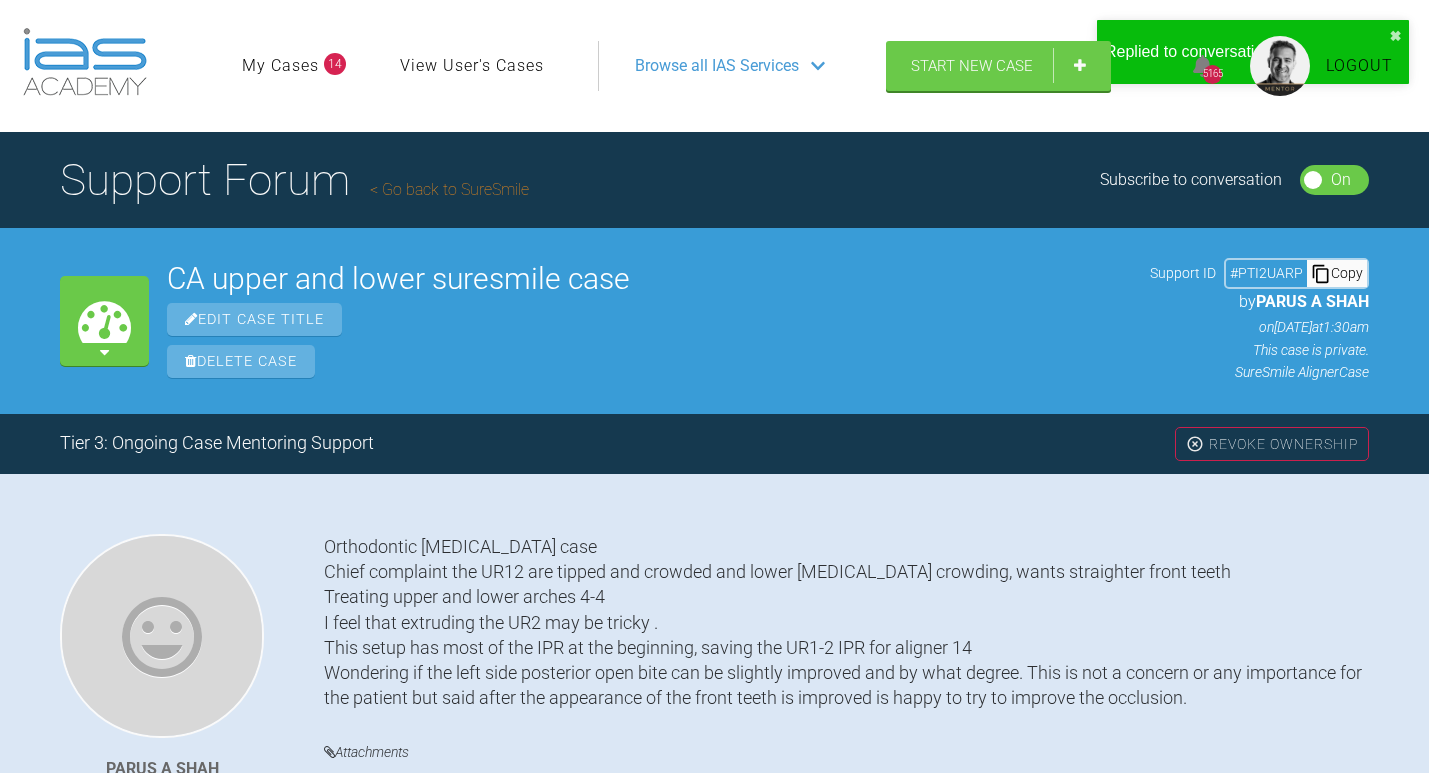 click on "Go back to SureSmile" at bounding box center (449, 189) 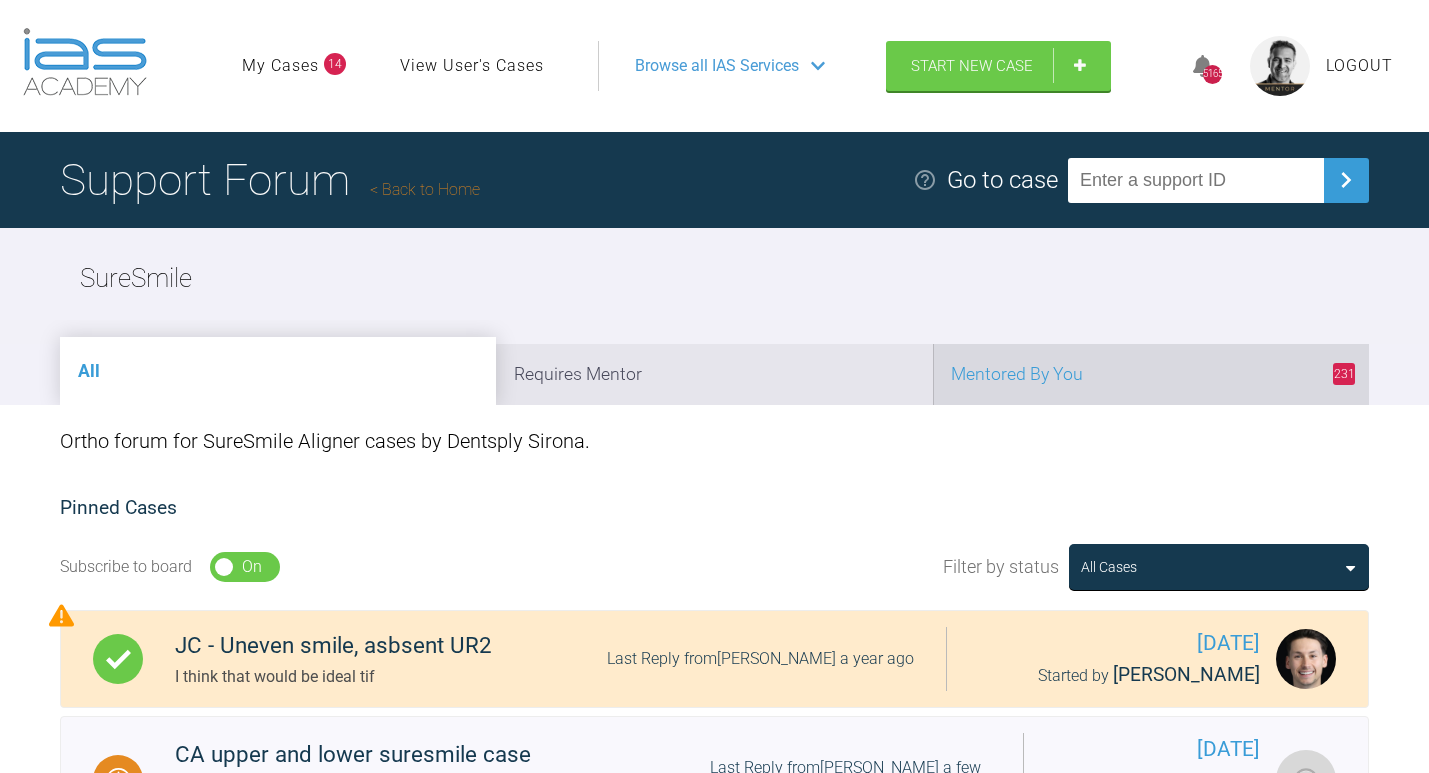 click on "231 Mentored By You" at bounding box center [1151, 374] 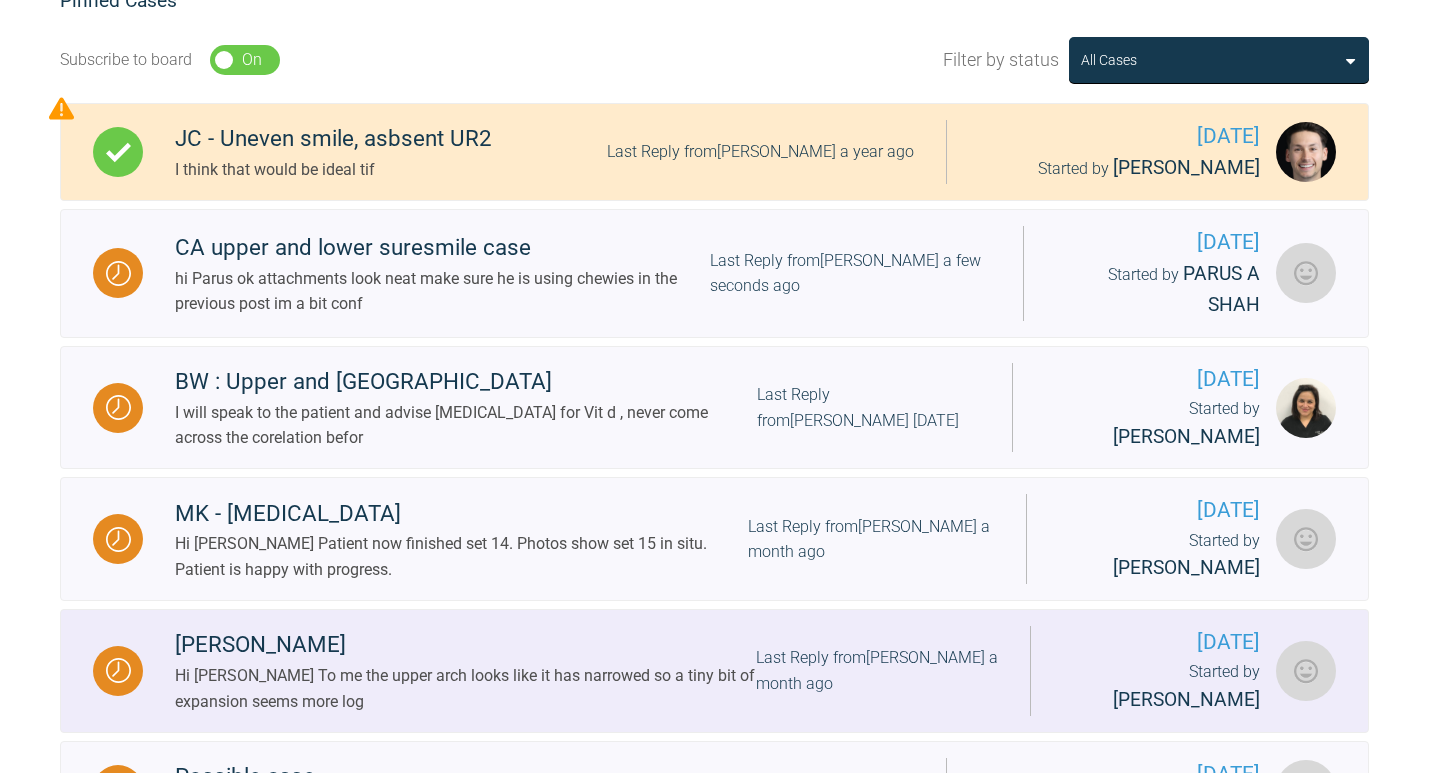 scroll, scrollTop: 514, scrollLeft: 0, axis: vertical 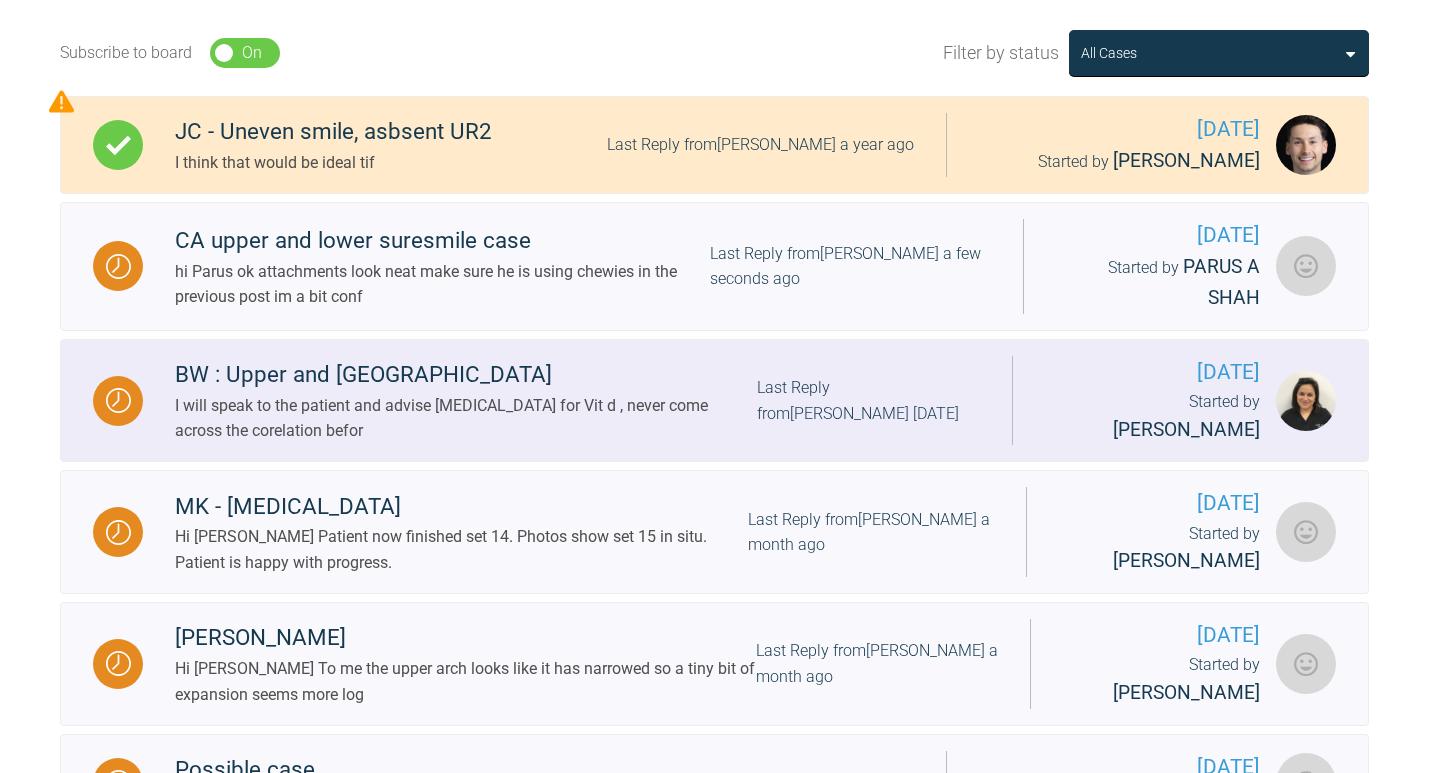 click on "I will speak to the patient and advise Blood test for Vit d , never come across the corelation befor" at bounding box center [466, 418] 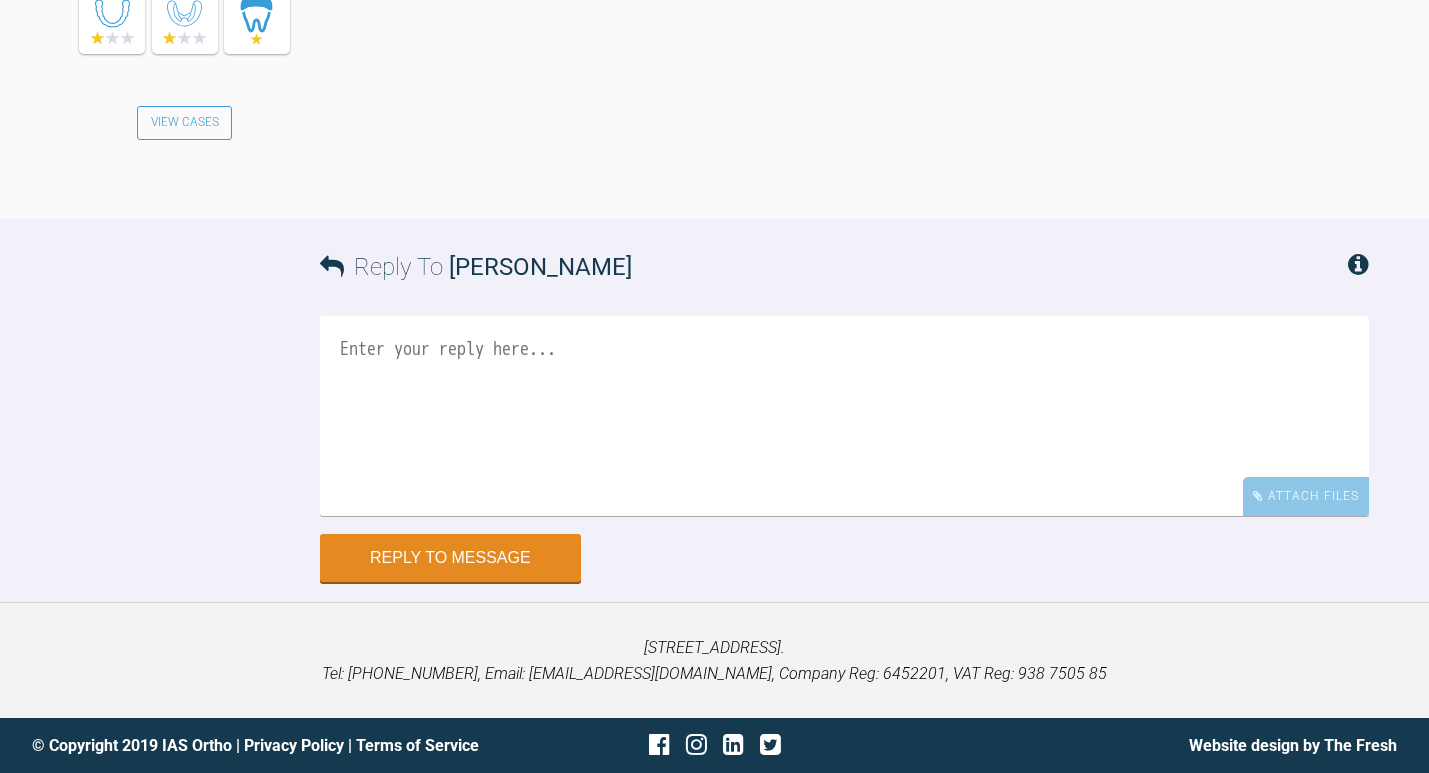 scroll, scrollTop: 25147, scrollLeft: 0, axis: vertical 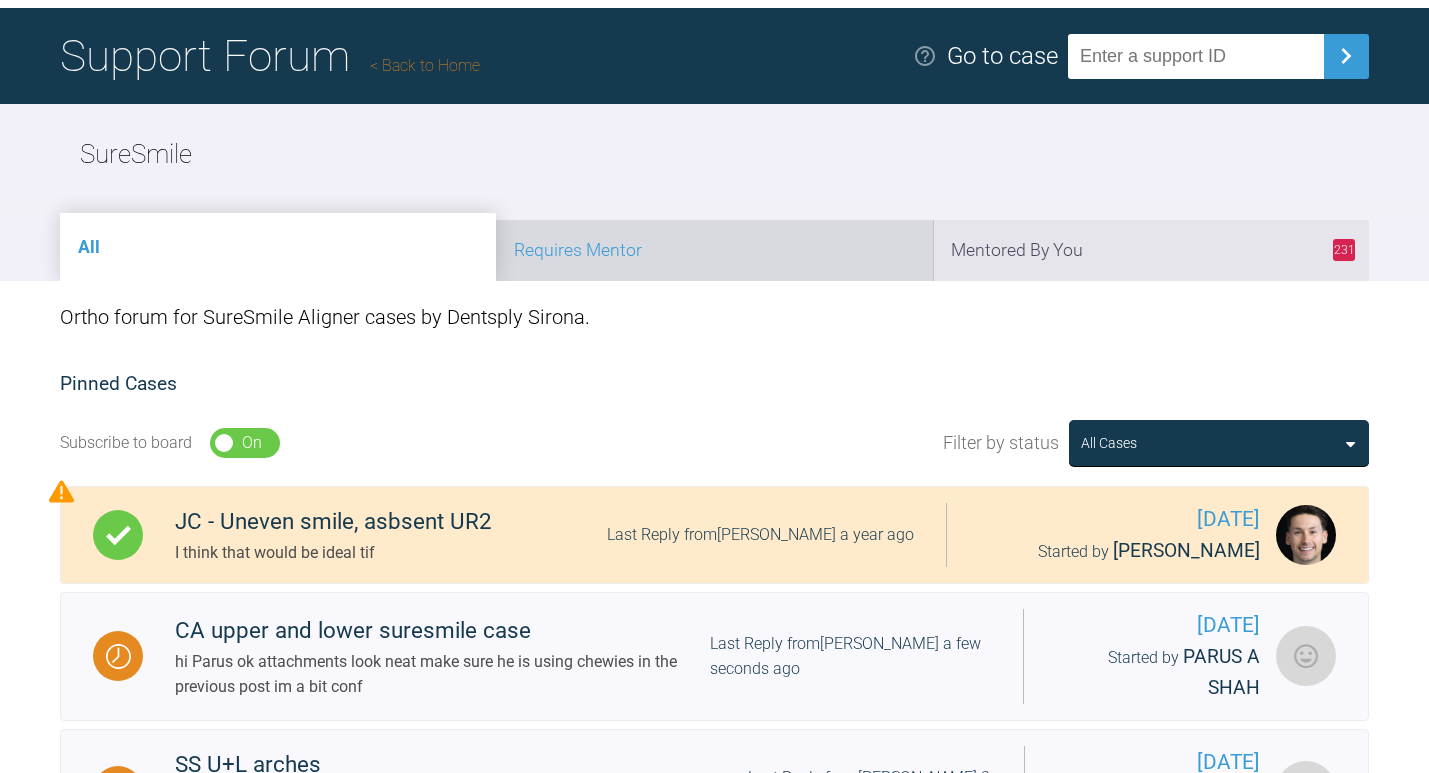 click on "Requires Mentor" at bounding box center [714, 250] 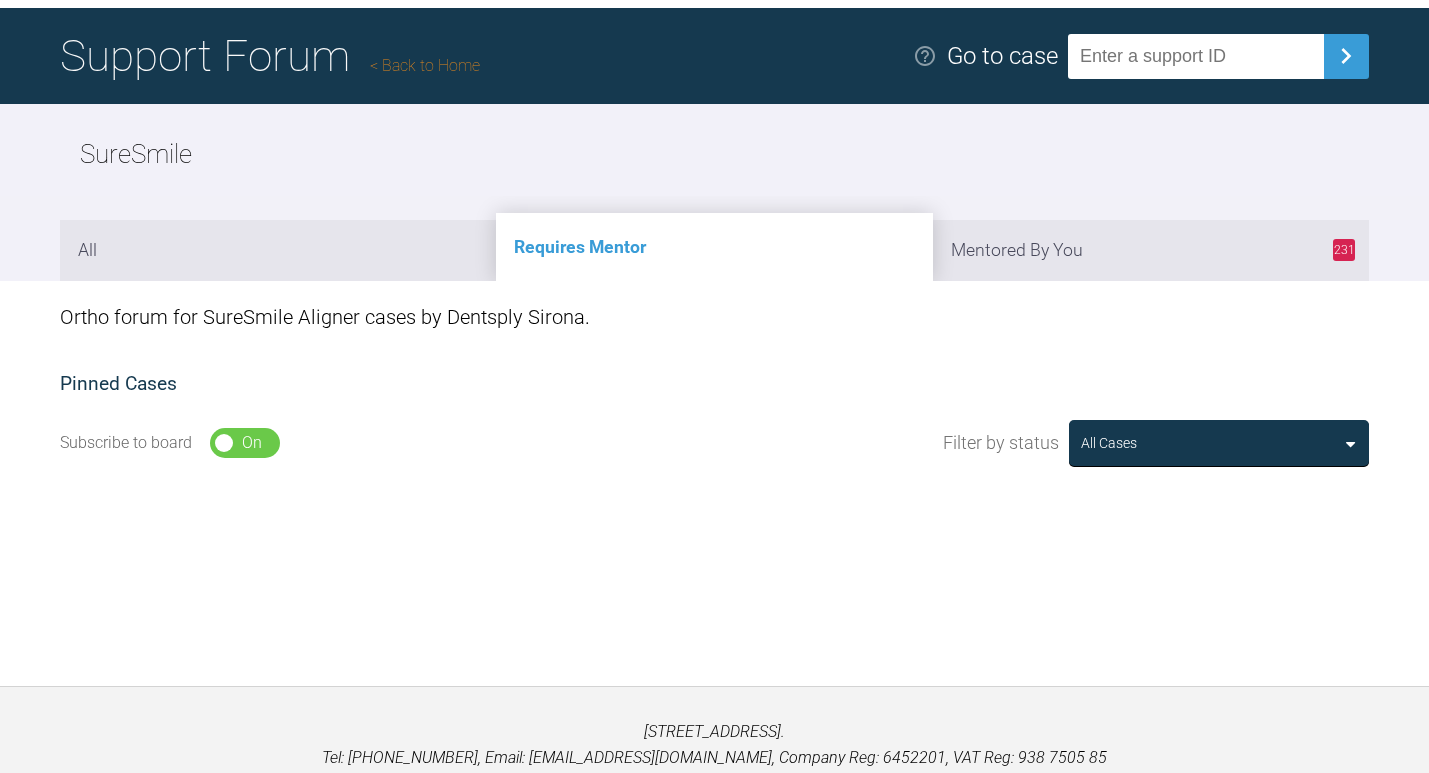 click on "Back to Home" at bounding box center (425, 65) 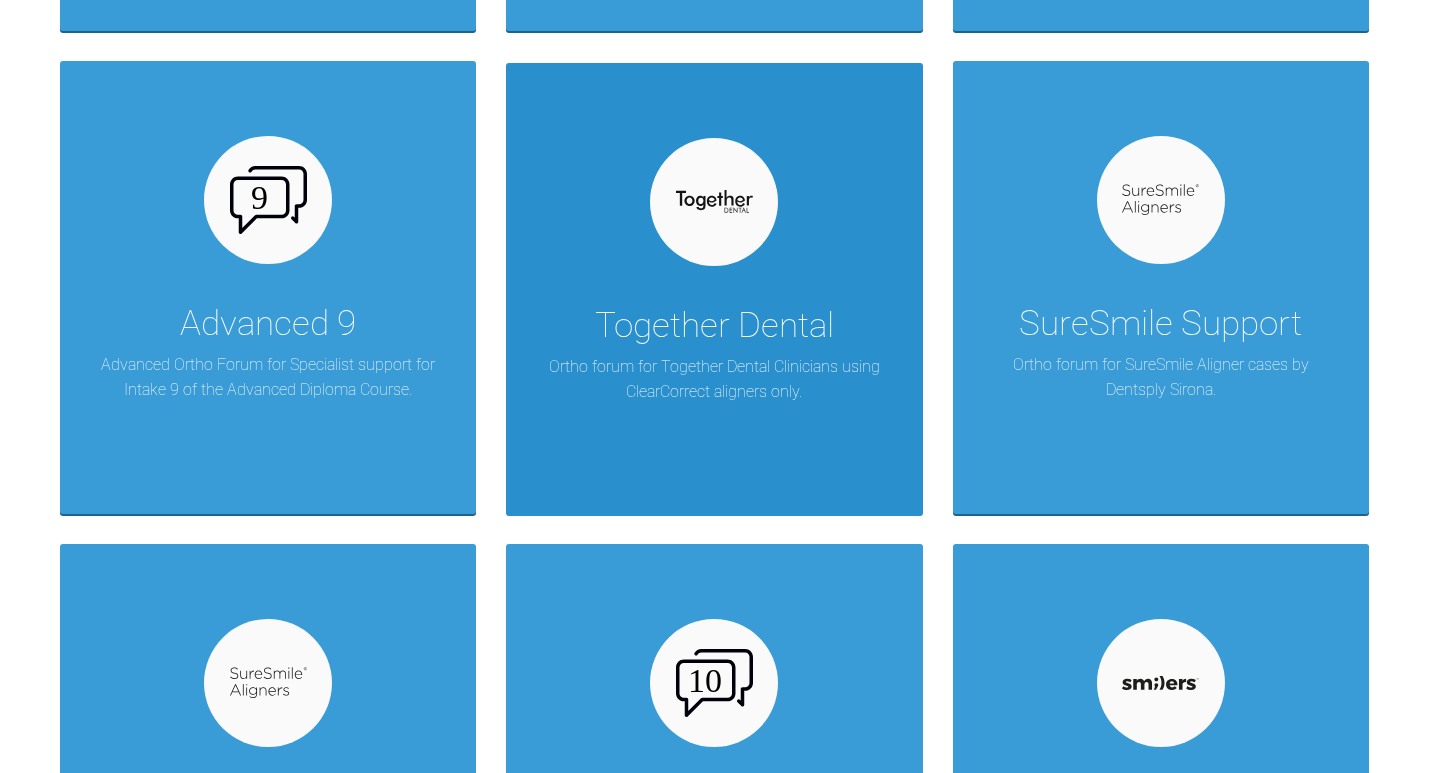 scroll, scrollTop: 2331, scrollLeft: 0, axis: vertical 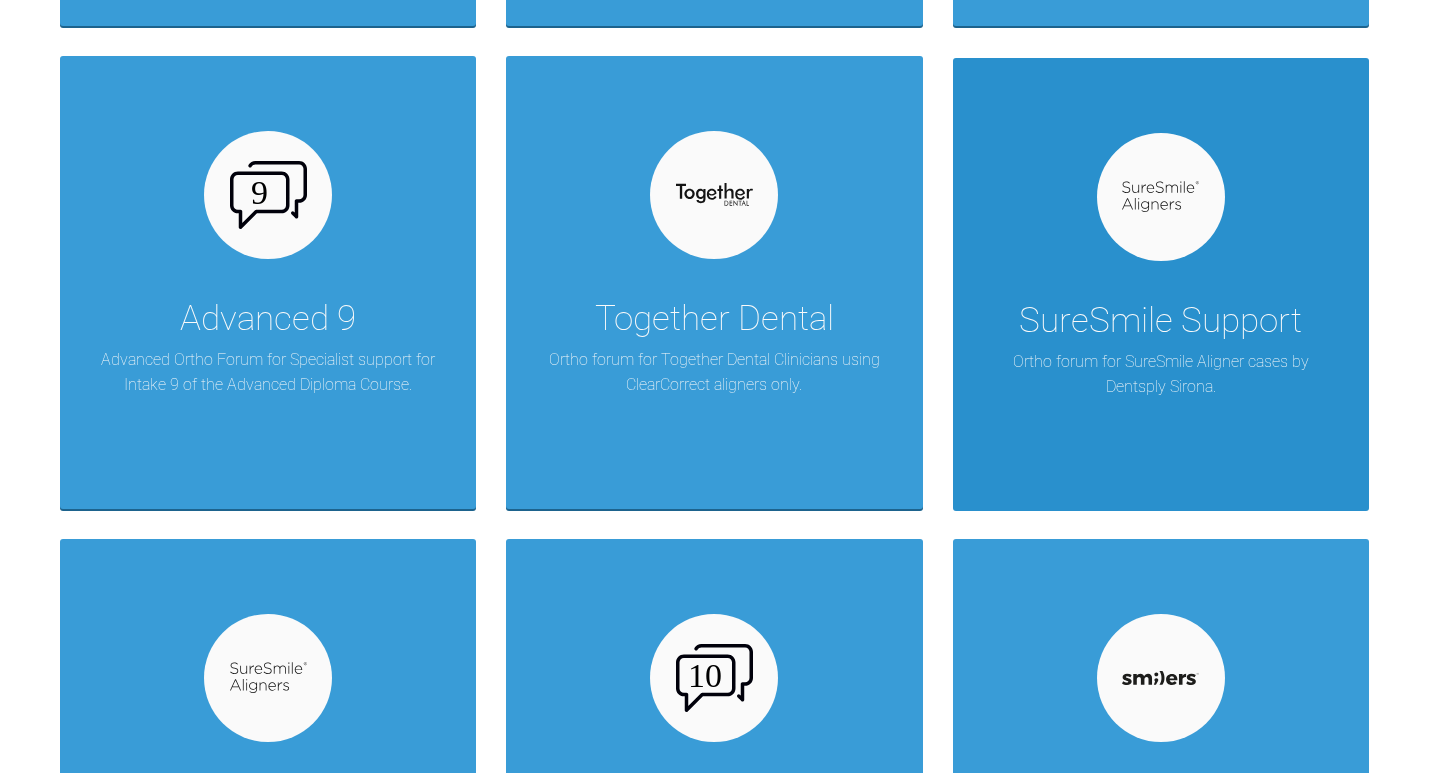 click on "SureSmile Support Ortho forum for SureSmile Aligner cases by Dentsply Sirona." at bounding box center [1161, 284] 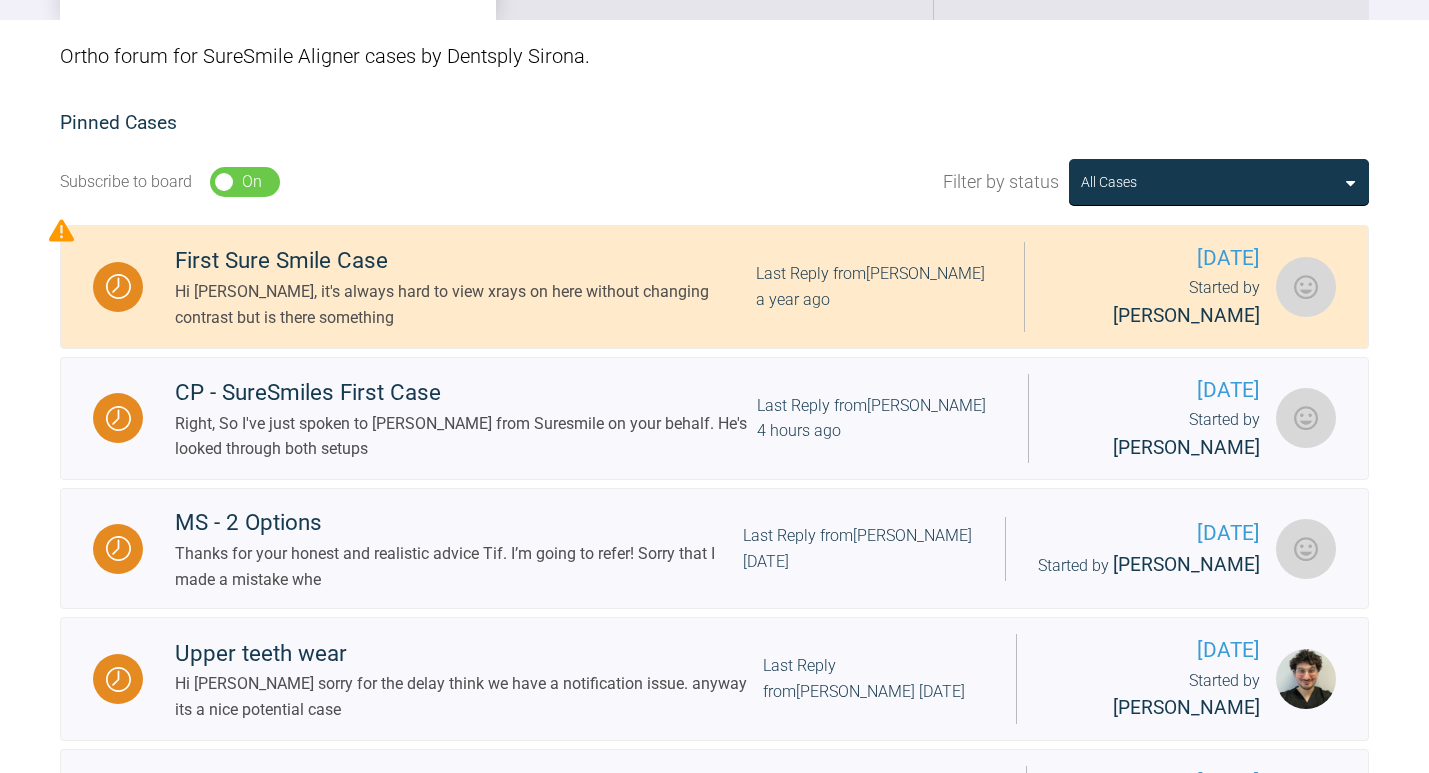 scroll, scrollTop: 396, scrollLeft: 0, axis: vertical 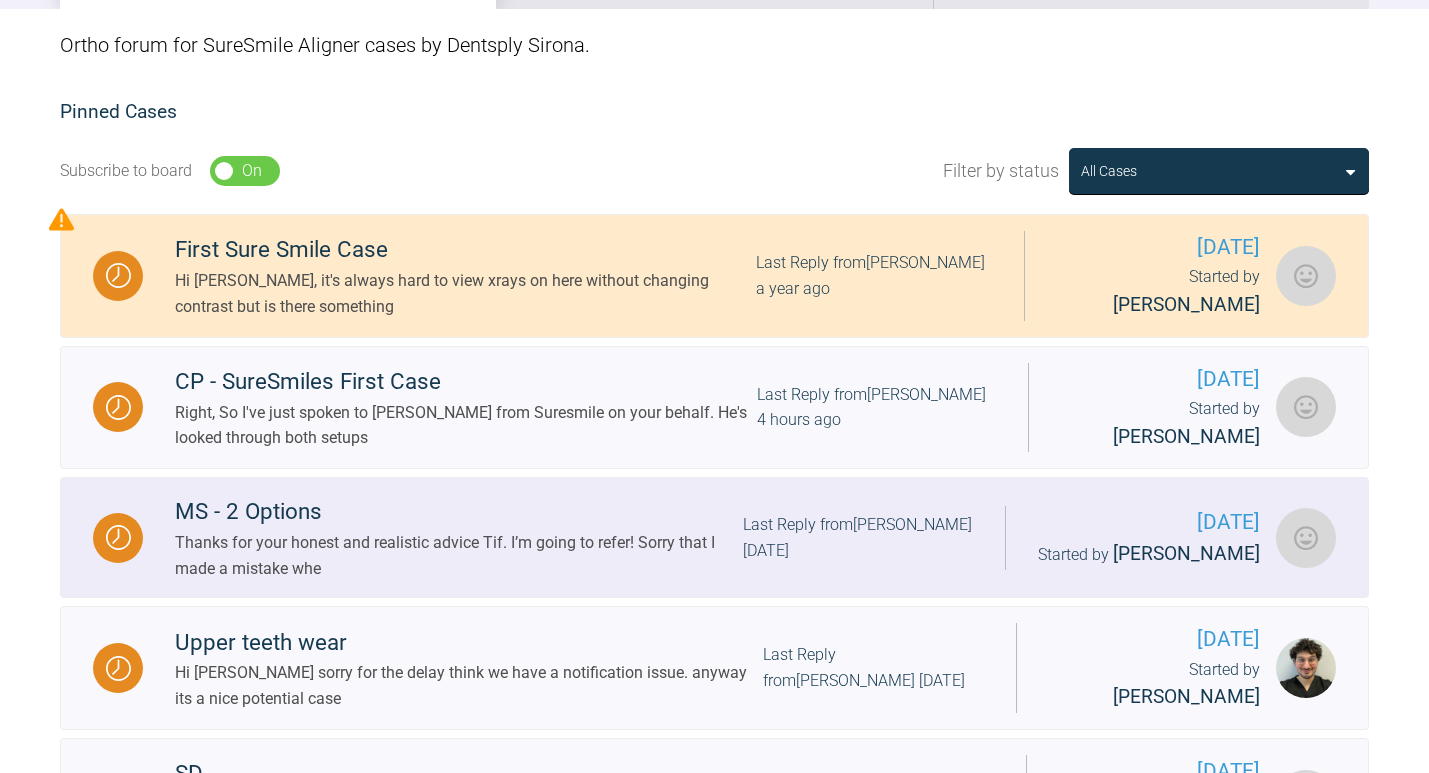 click on "Last Reply from  Lisa Smith   2 days ago" at bounding box center [858, 537] 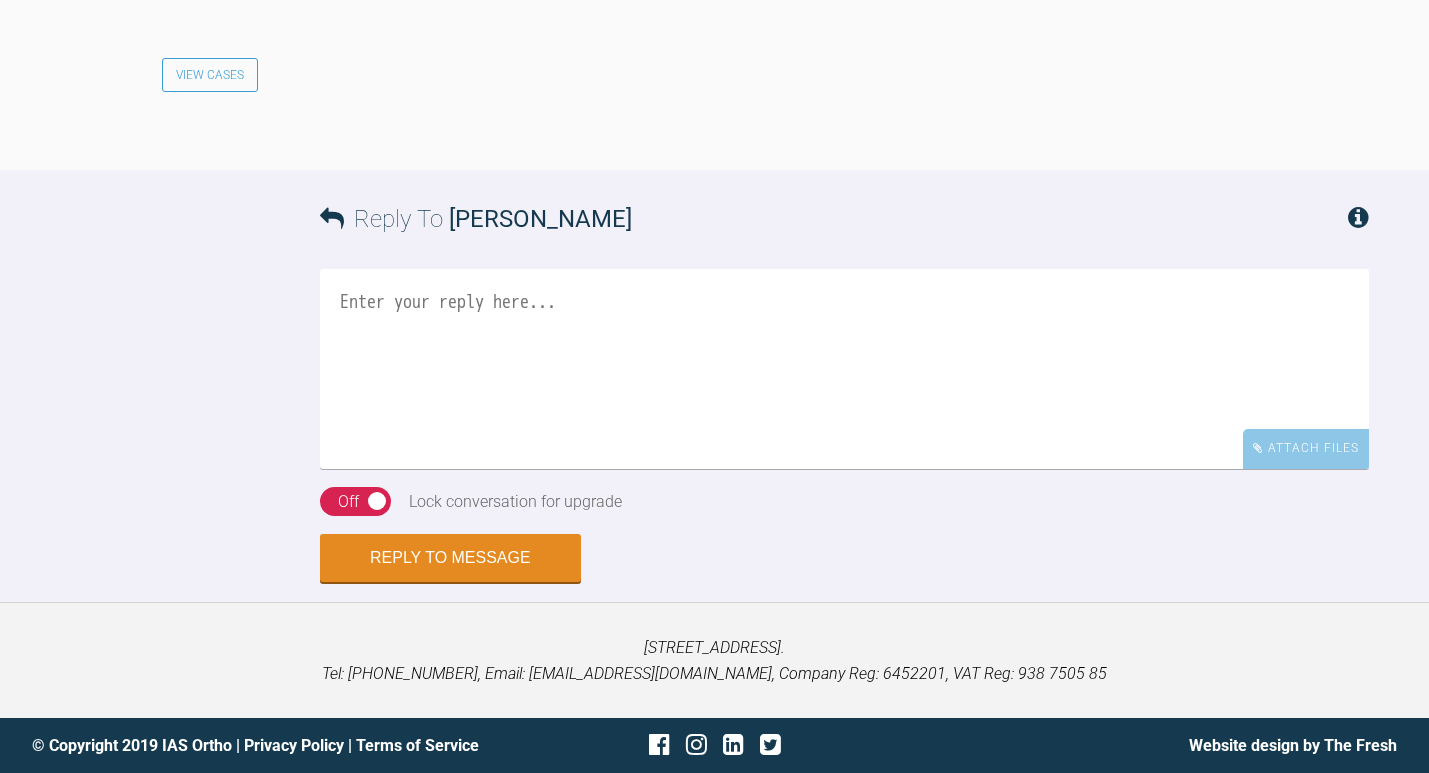 scroll, scrollTop: 4778, scrollLeft: 0, axis: vertical 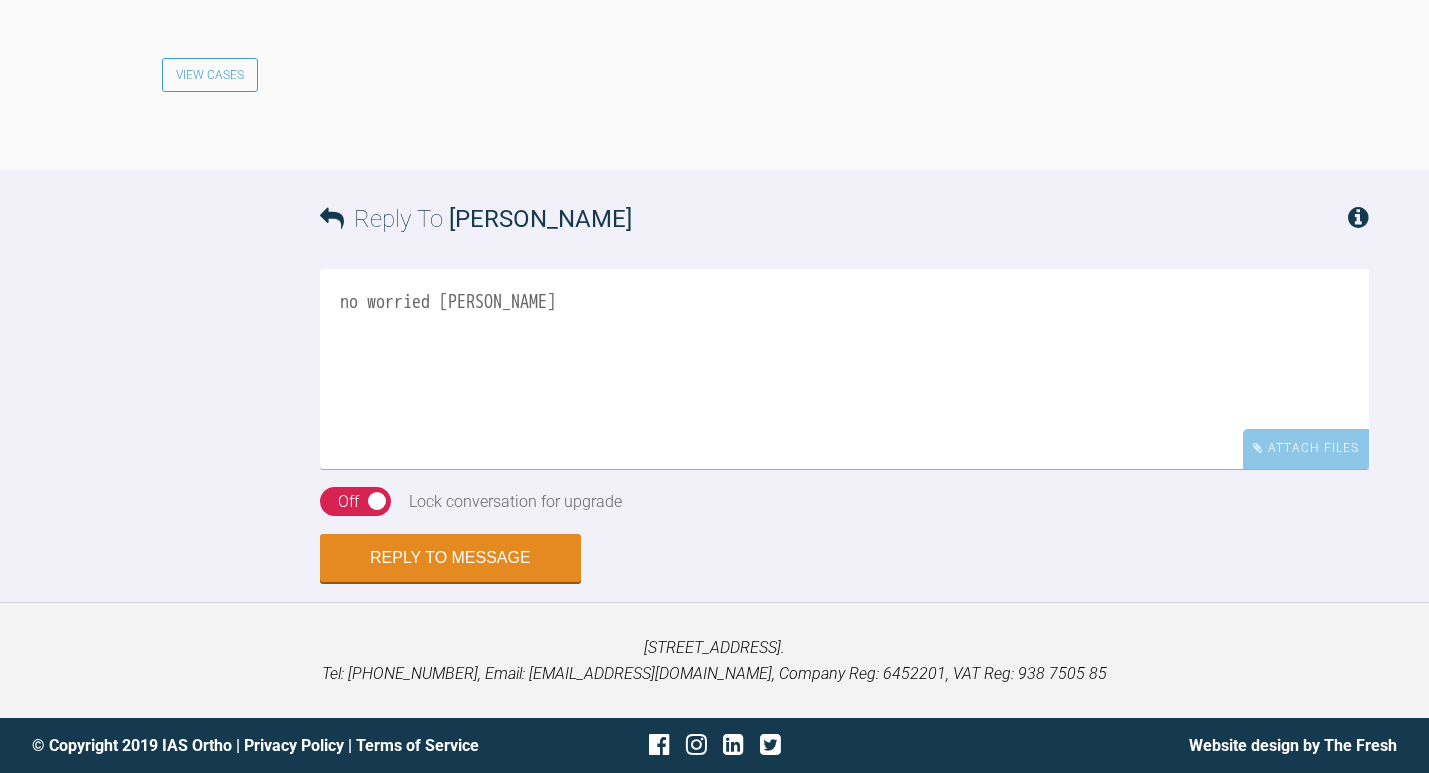 type on "no worried lisa" 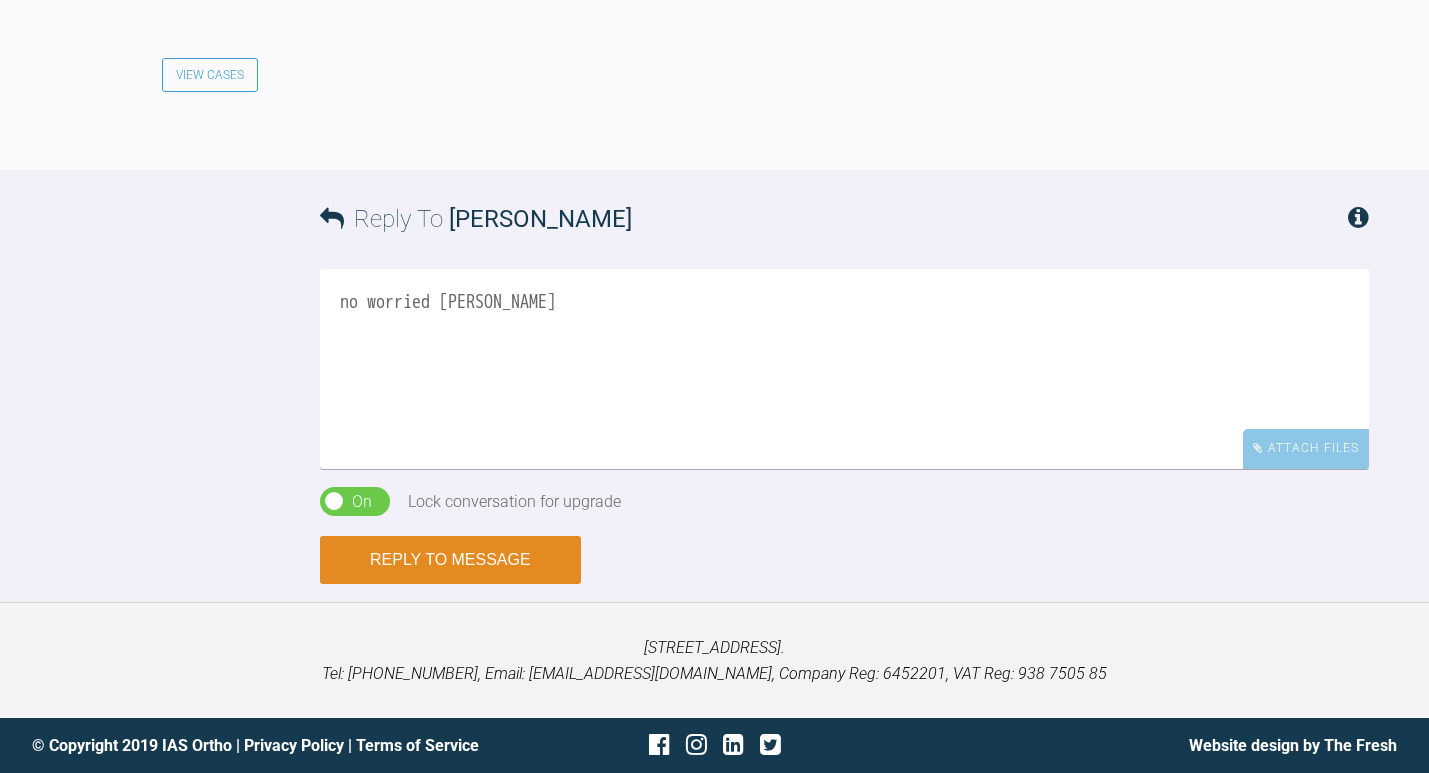 click on "Reply to Message" at bounding box center [450, 560] 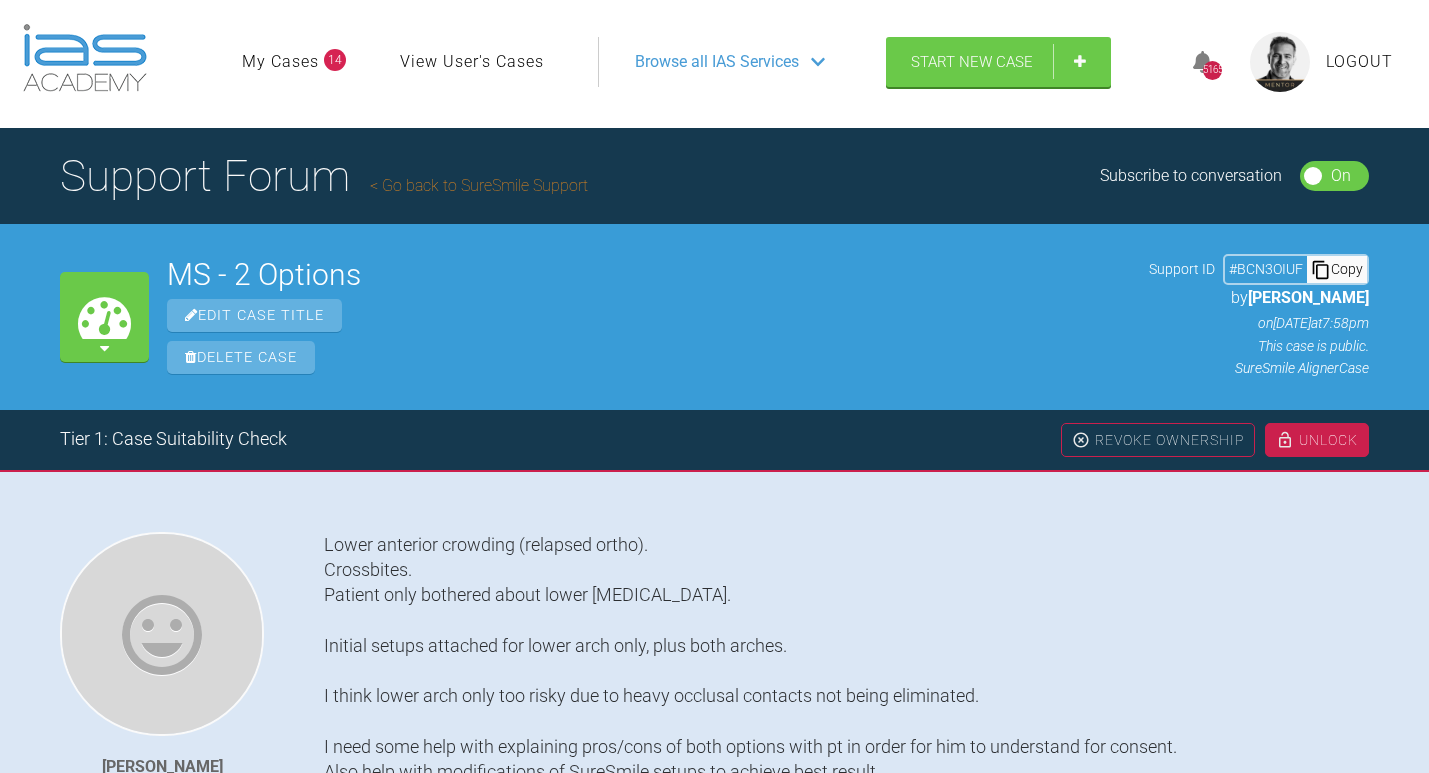 scroll, scrollTop: 11, scrollLeft: 0, axis: vertical 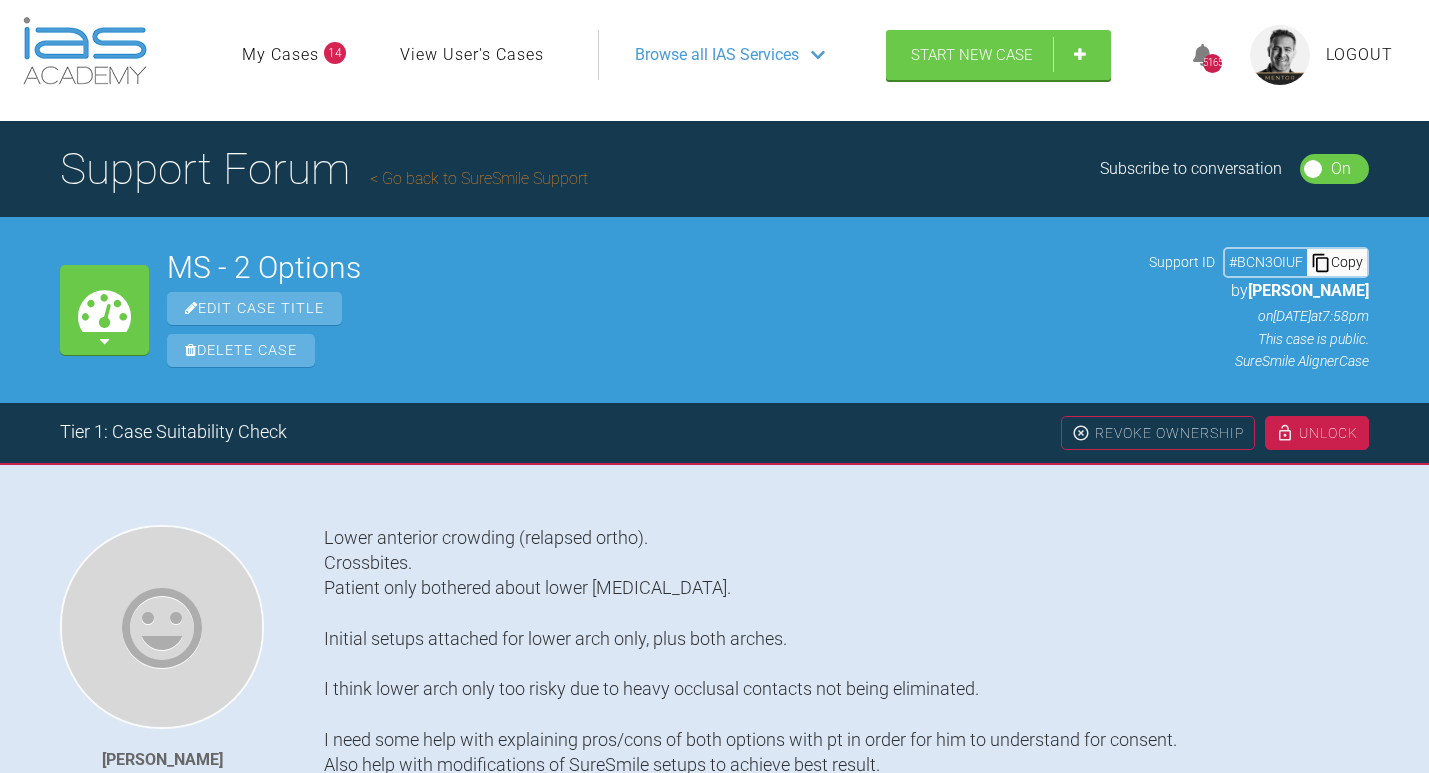 click on "Support Forum Go back to SureSmile Support" at bounding box center (324, 169) 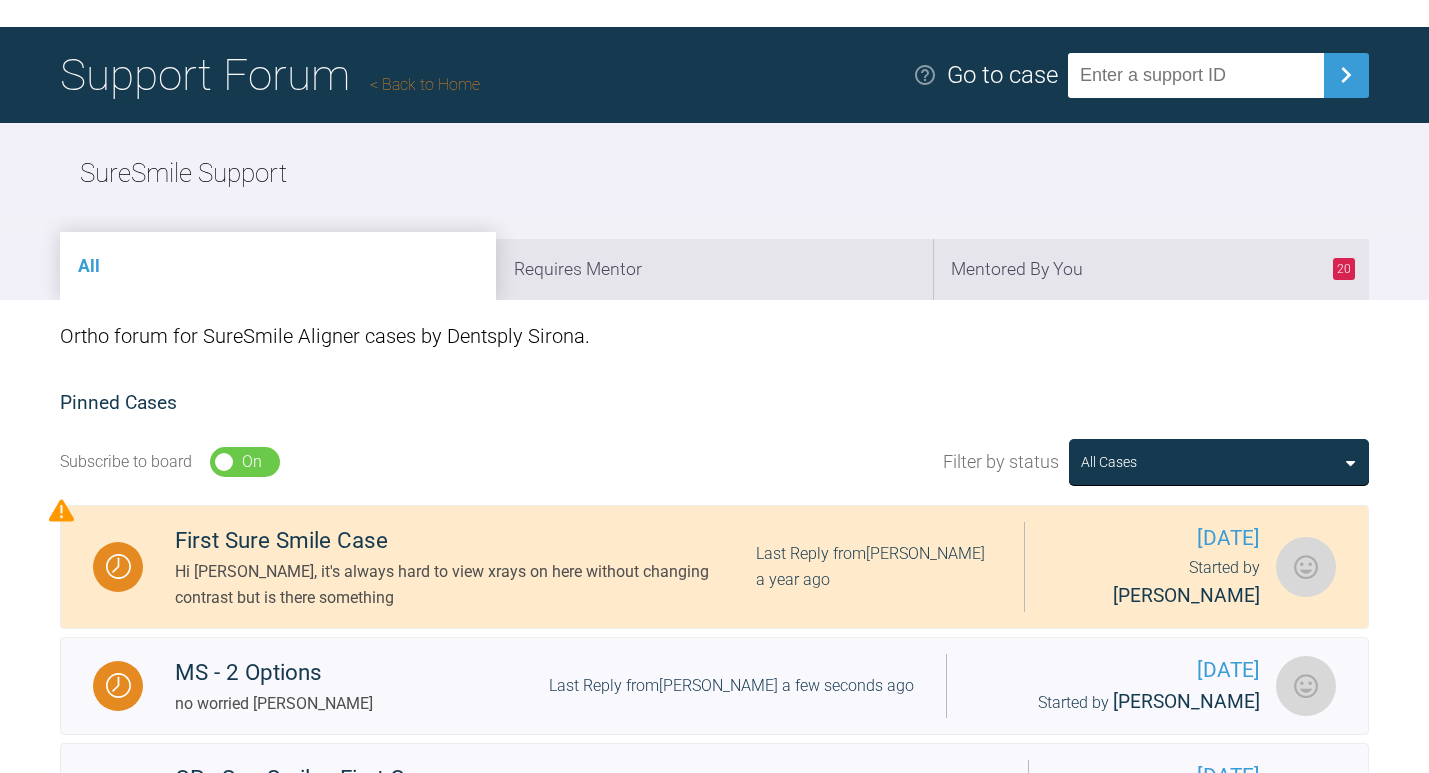 scroll, scrollTop: 90, scrollLeft: 0, axis: vertical 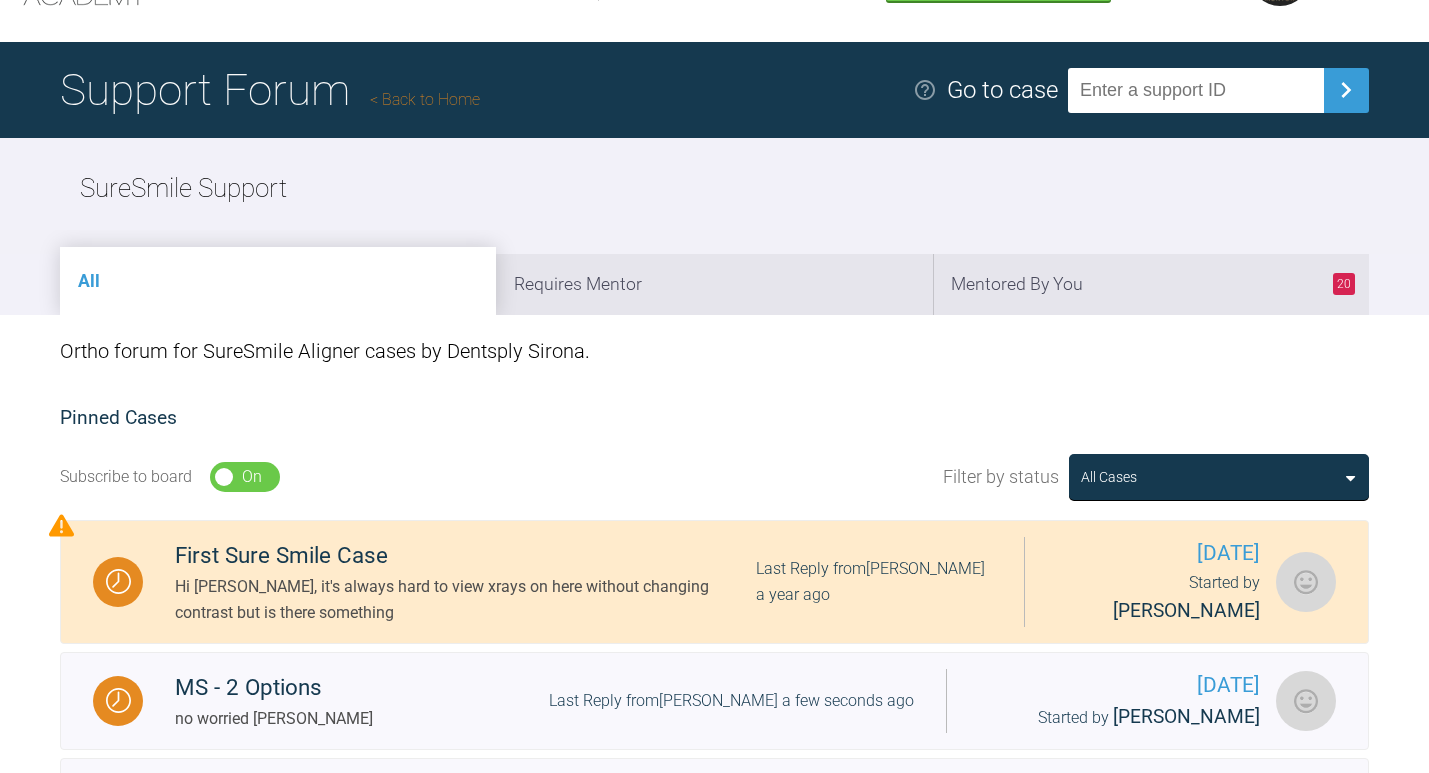 click on "Back to Home" at bounding box center (425, 99) 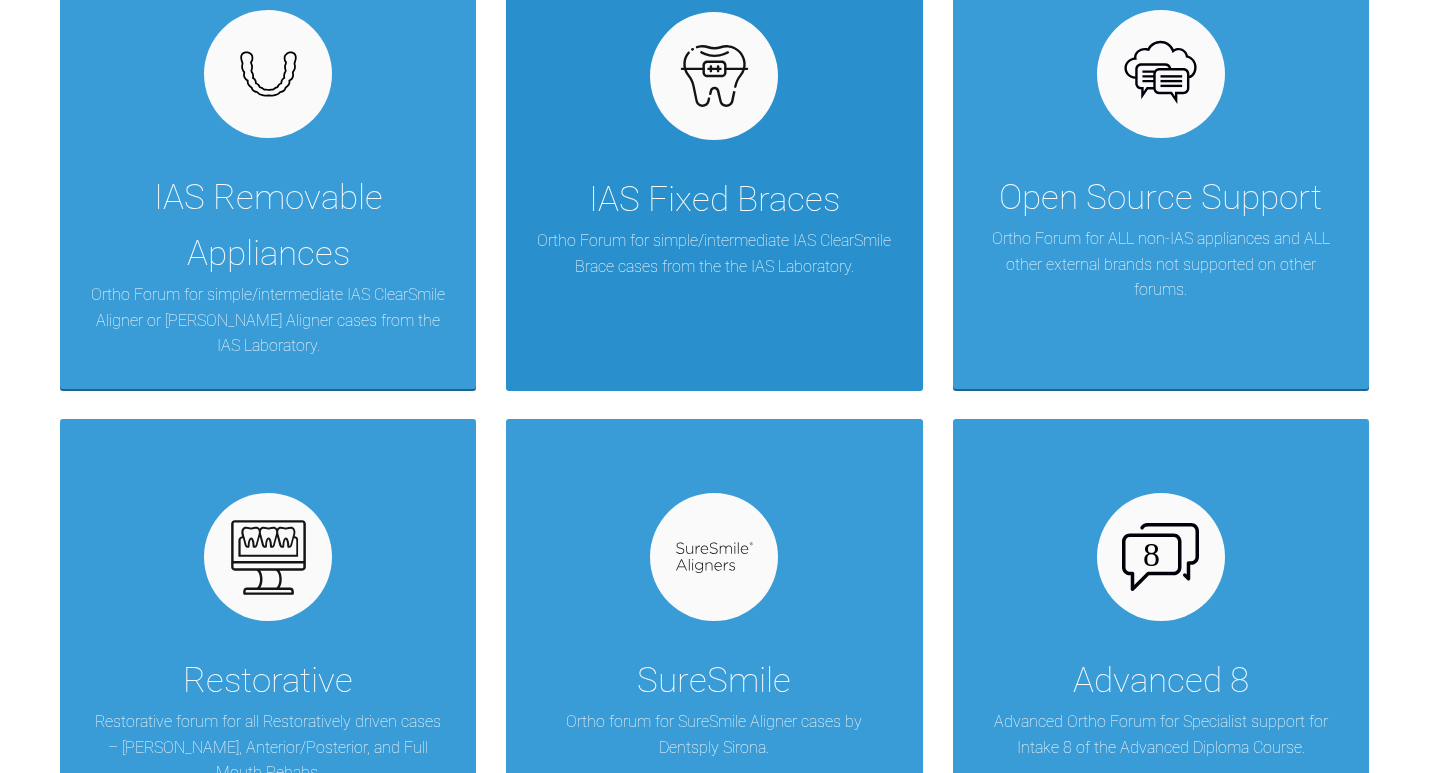 click on "IAS Fixed Braces Ortho Forum for simple/intermediate IAS ClearSmile Brace cases from the the IAS Laboratory." at bounding box center (714, 163) 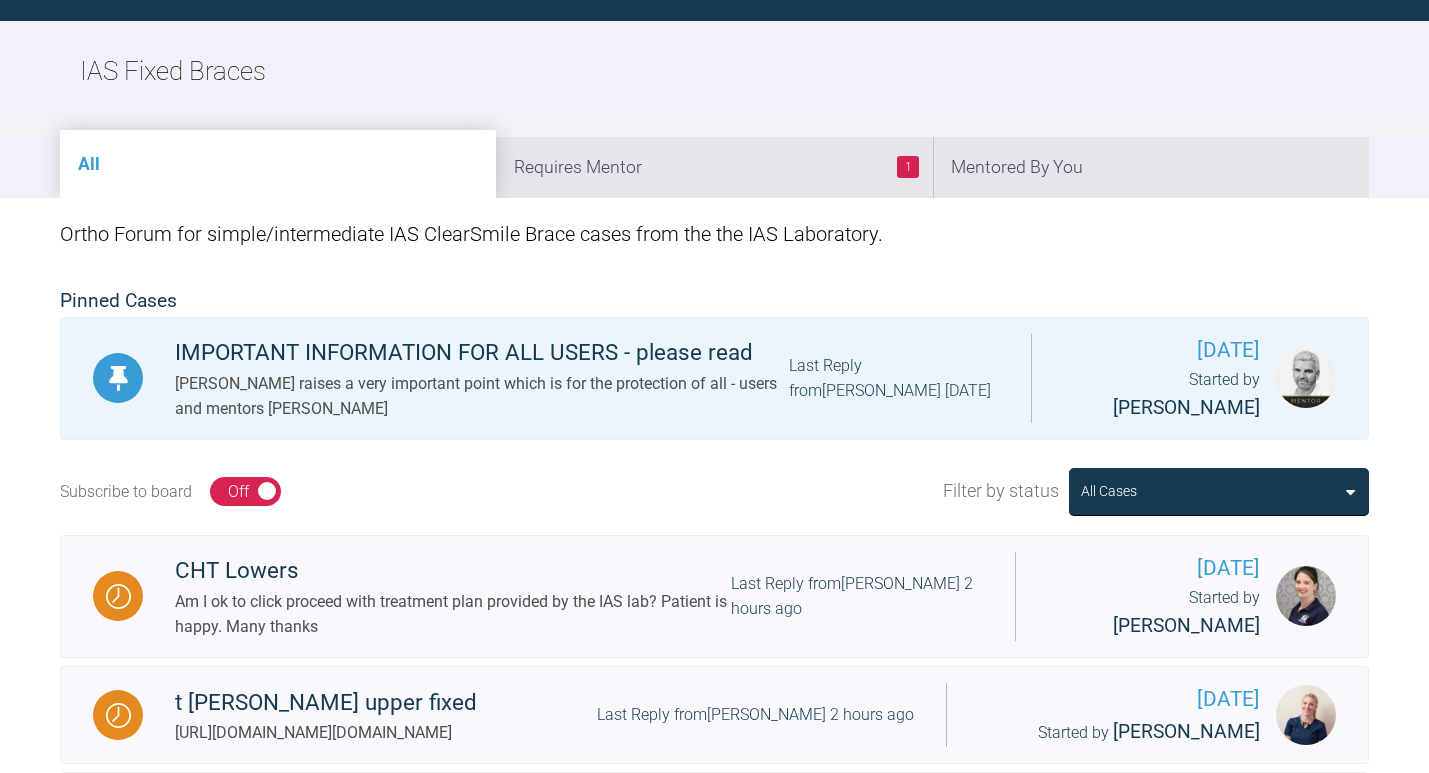 scroll, scrollTop: 1485, scrollLeft: 0, axis: vertical 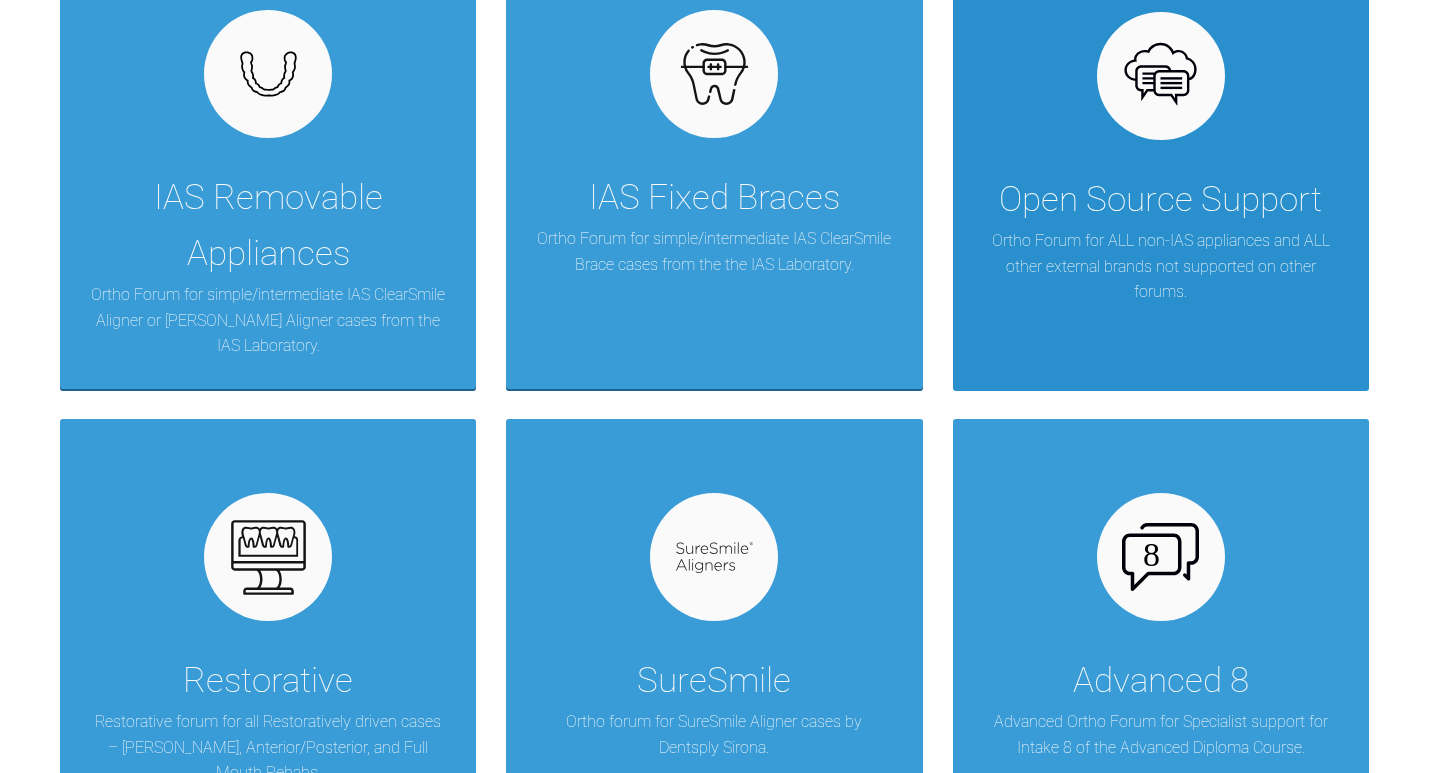 click on "Ortho Forum for ALL non-IAS appliances and ALL other external brands not supported on other forums." at bounding box center (1161, 266) 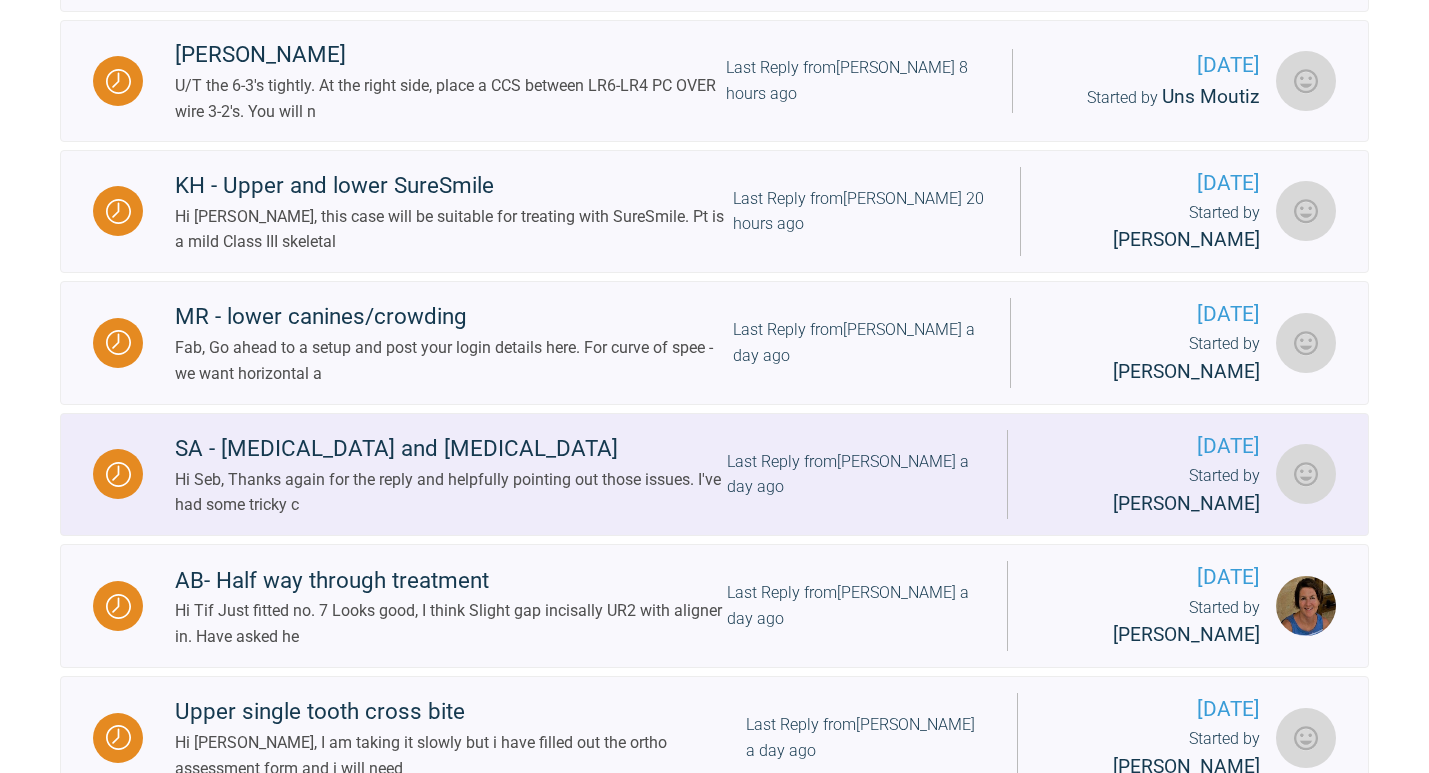 scroll, scrollTop: 1914, scrollLeft: 0, axis: vertical 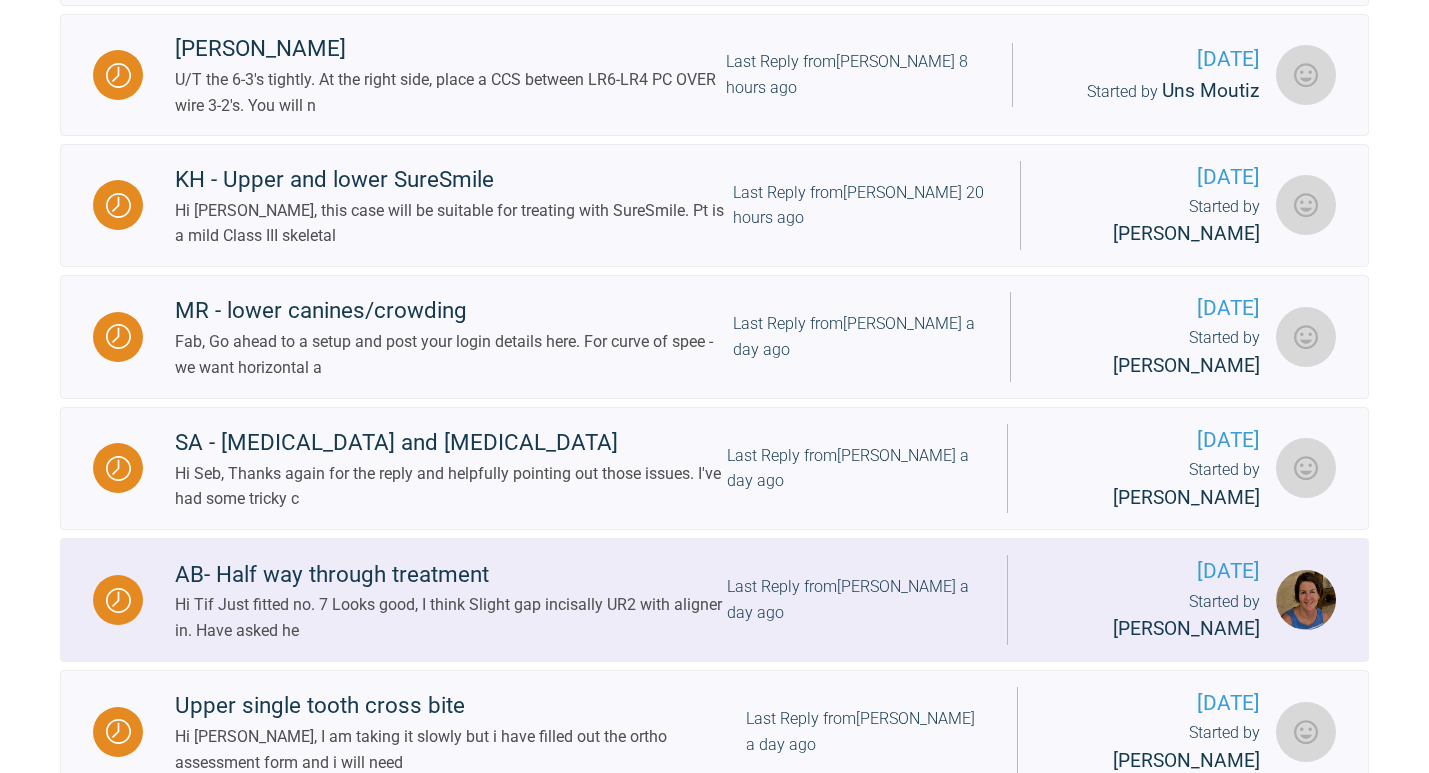 click on "Hi Tif
Just fitted no. 7
Looks good, I think
Slight gap incisally UR2 with aligner in. Have asked he" at bounding box center [451, 617] 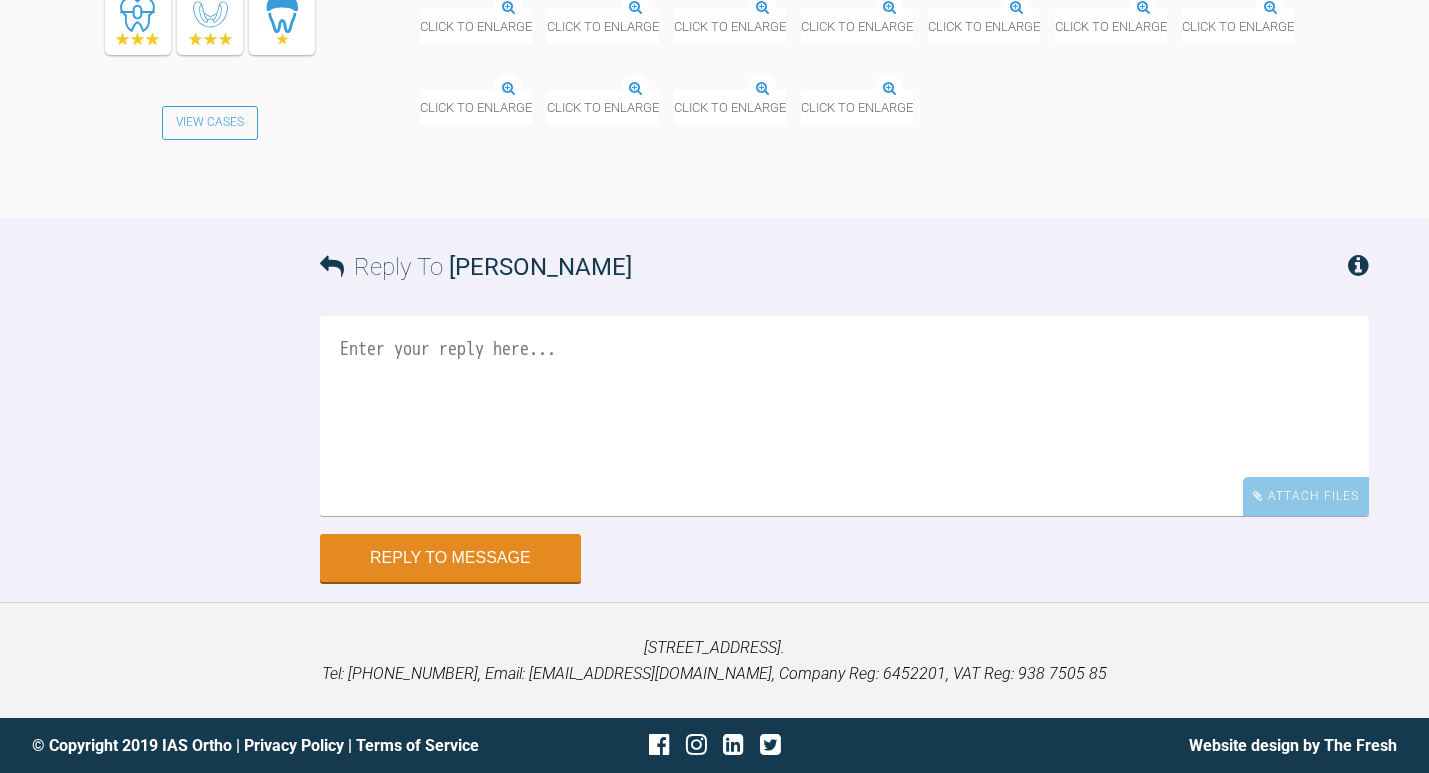 scroll, scrollTop: 13264, scrollLeft: 0, axis: vertical 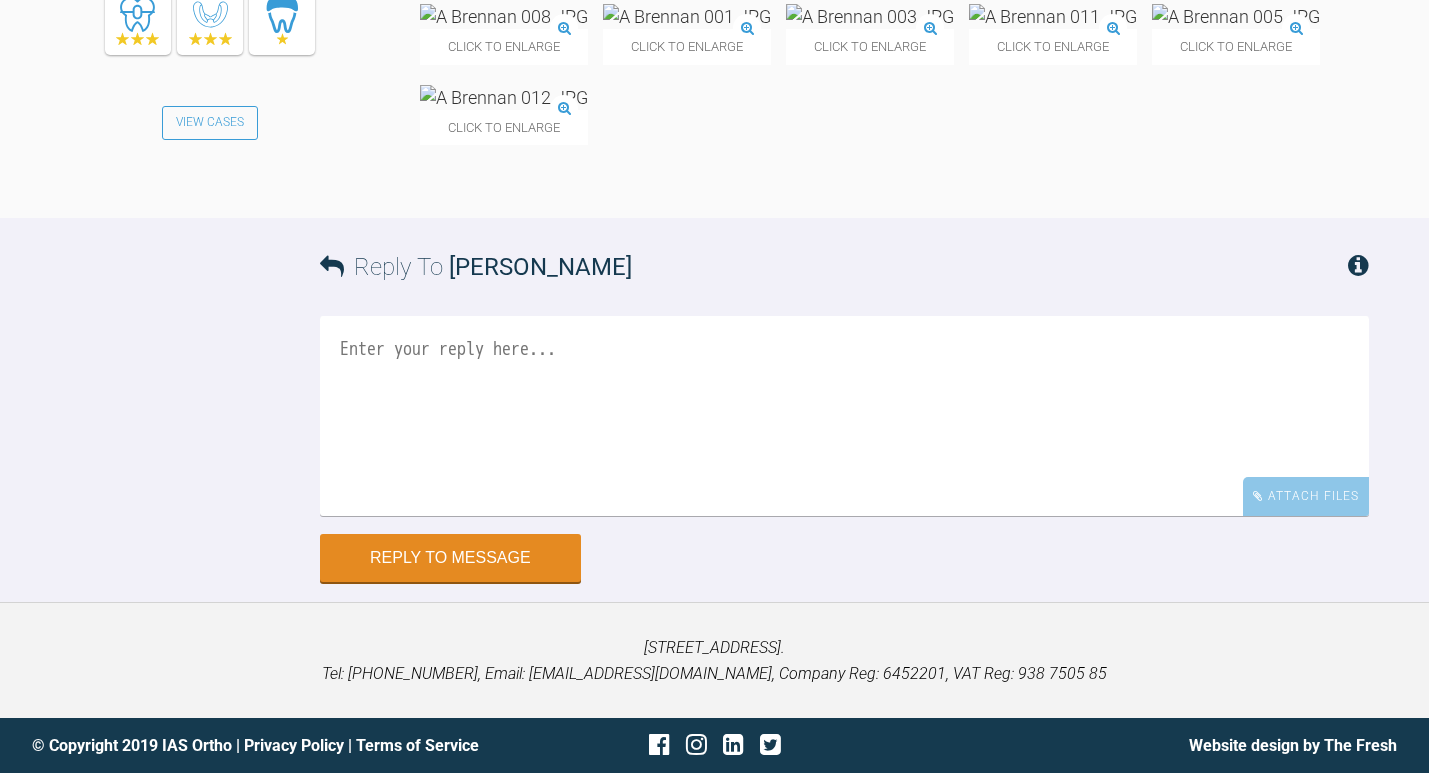 click at bounding box center (504, -64) 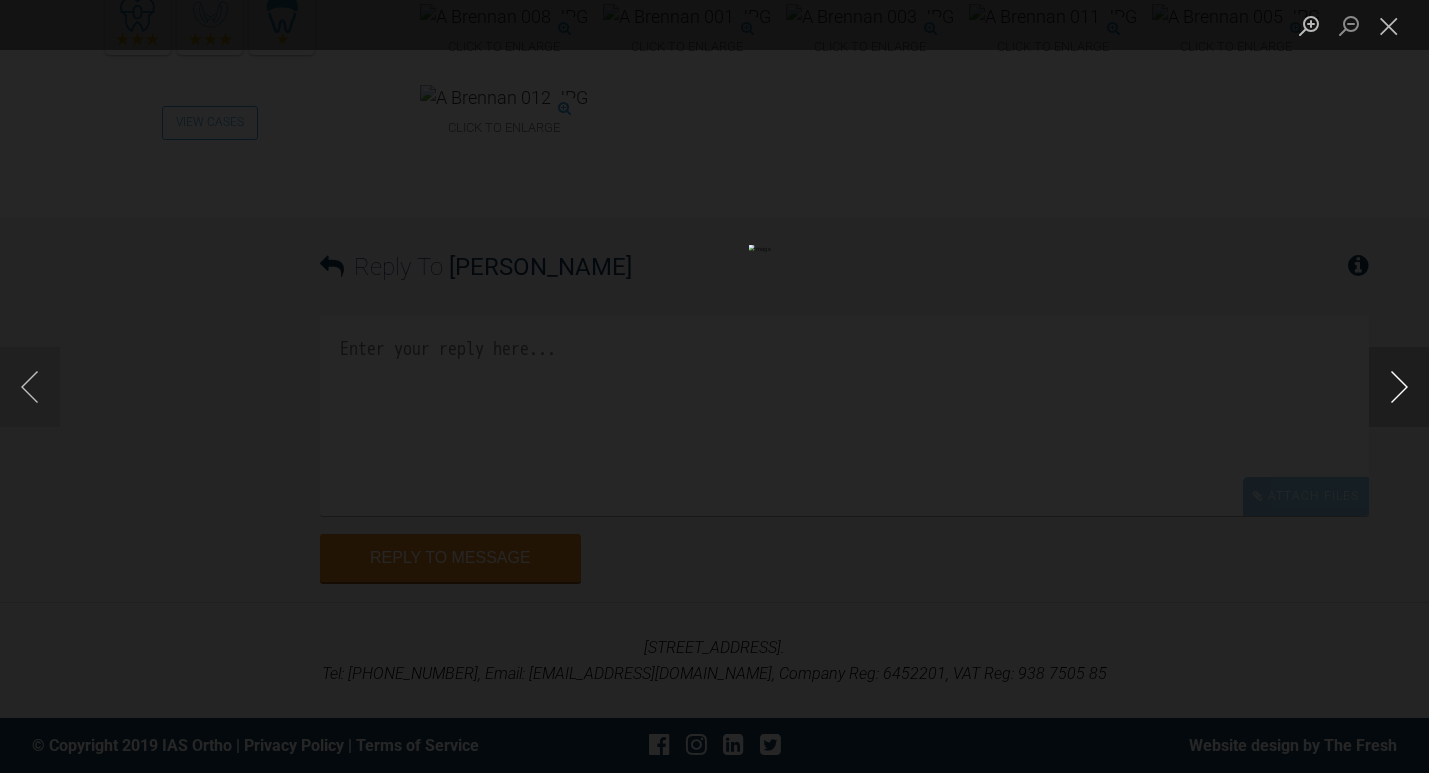 click at bounding box center (1399, 387) 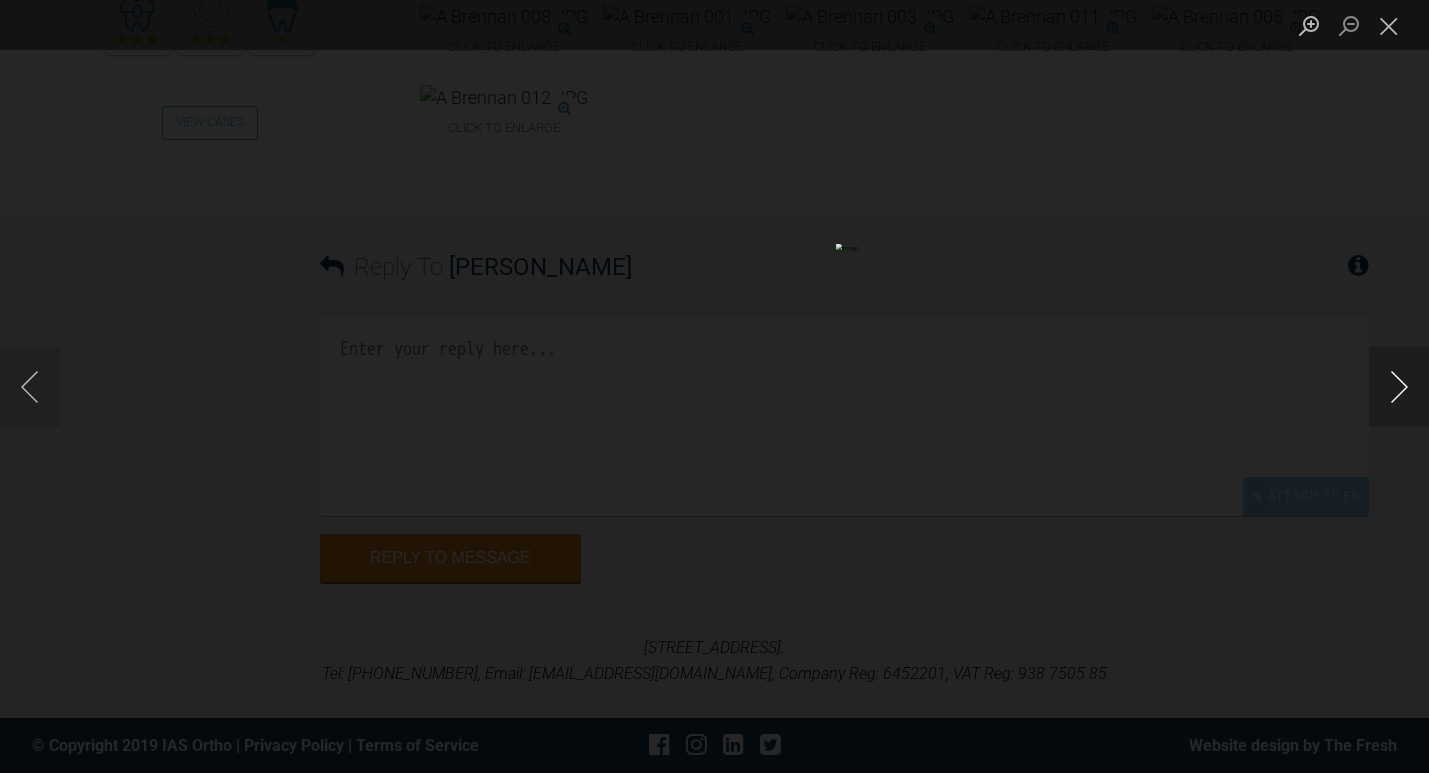 click at bounding box center (1399, 387) 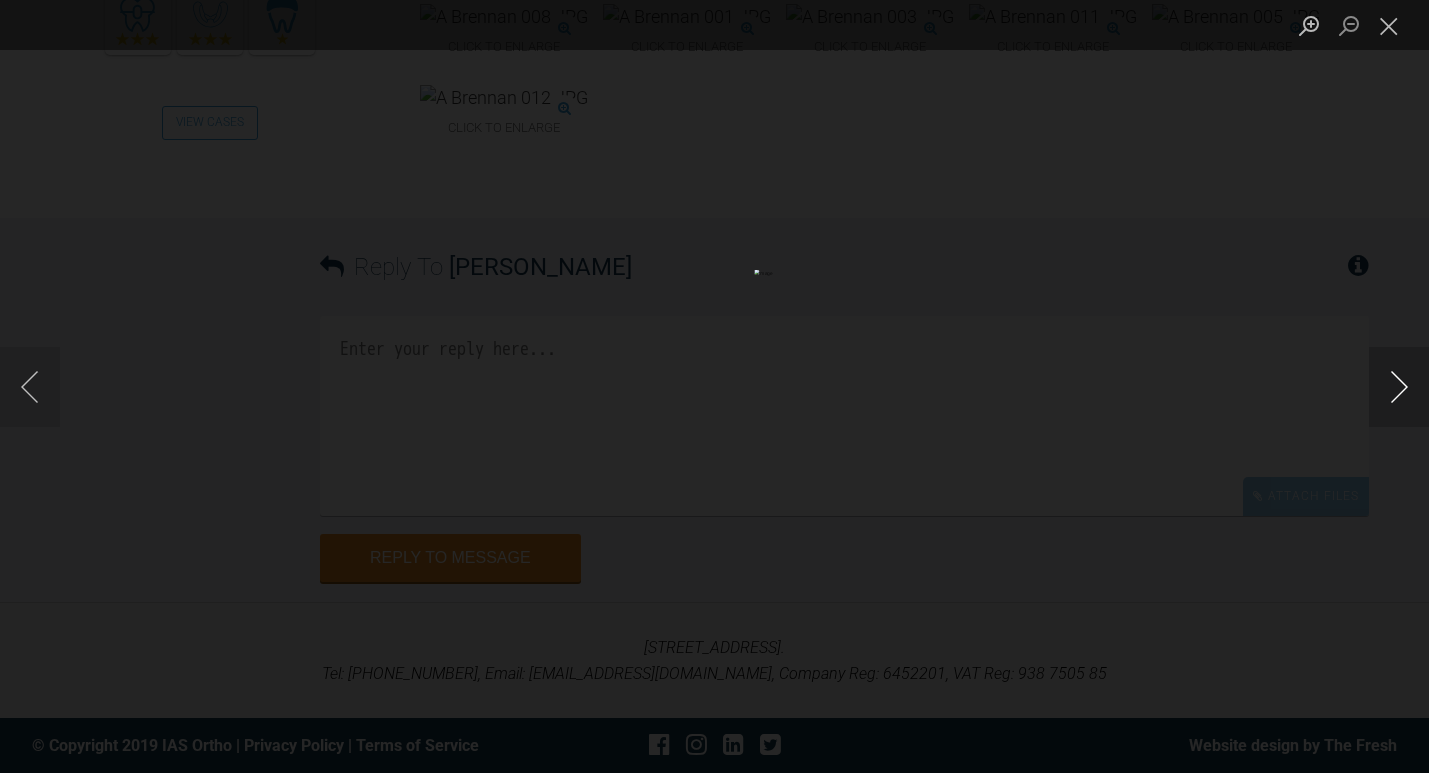 click at bounding box center (1399, 387) 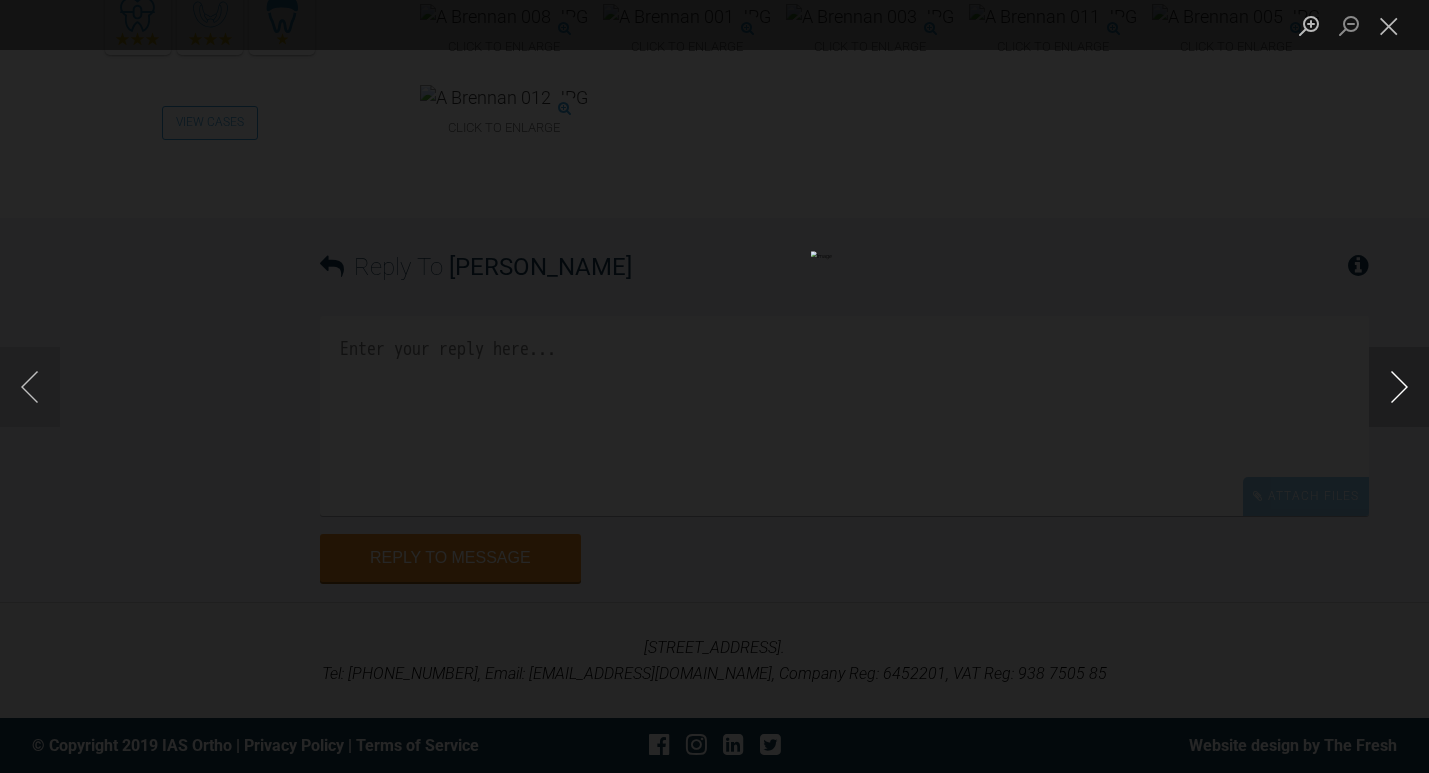 click at bounding box center (1399, 387) 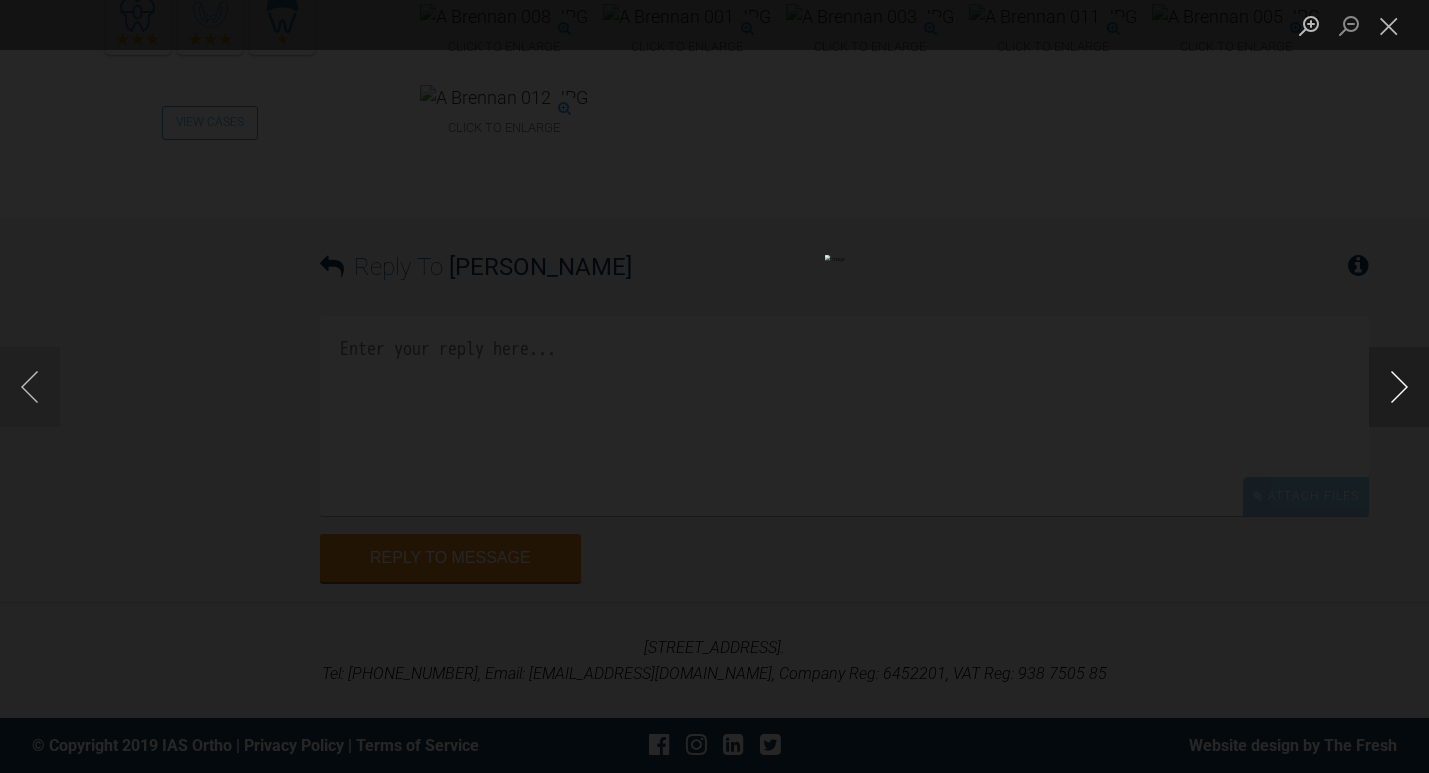click at bounding box center (1399, 387) 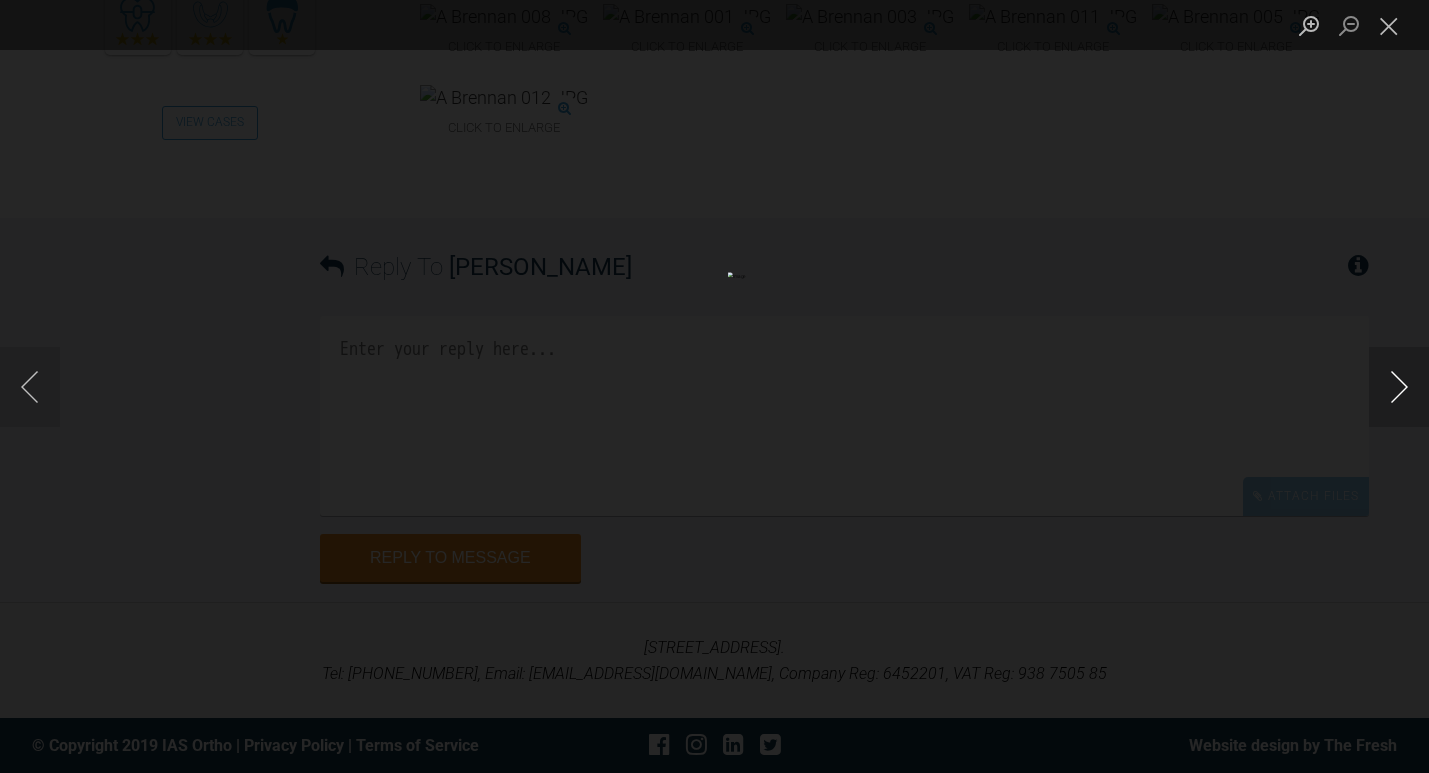 click at bounding box center [1399, 387] 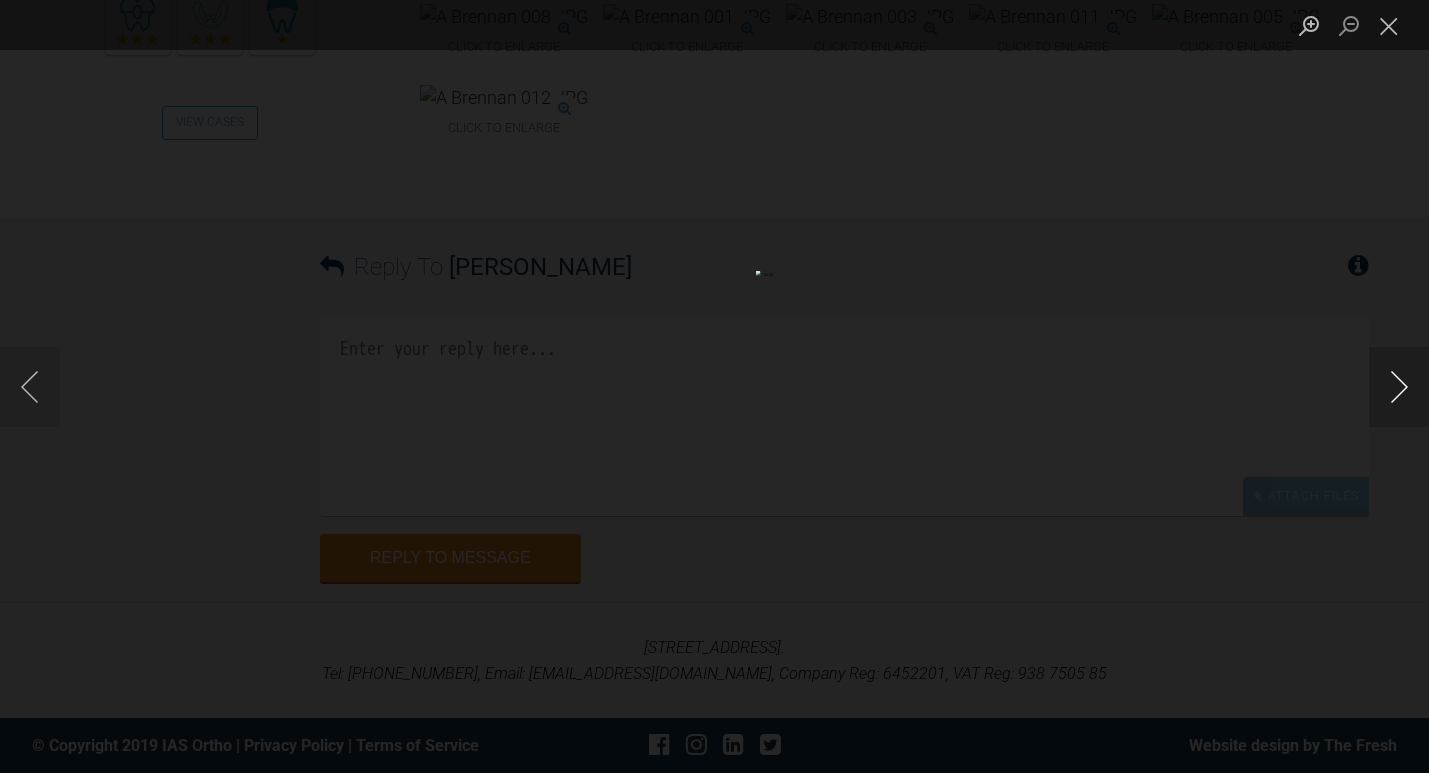 click at bounding box center (1399, 387) 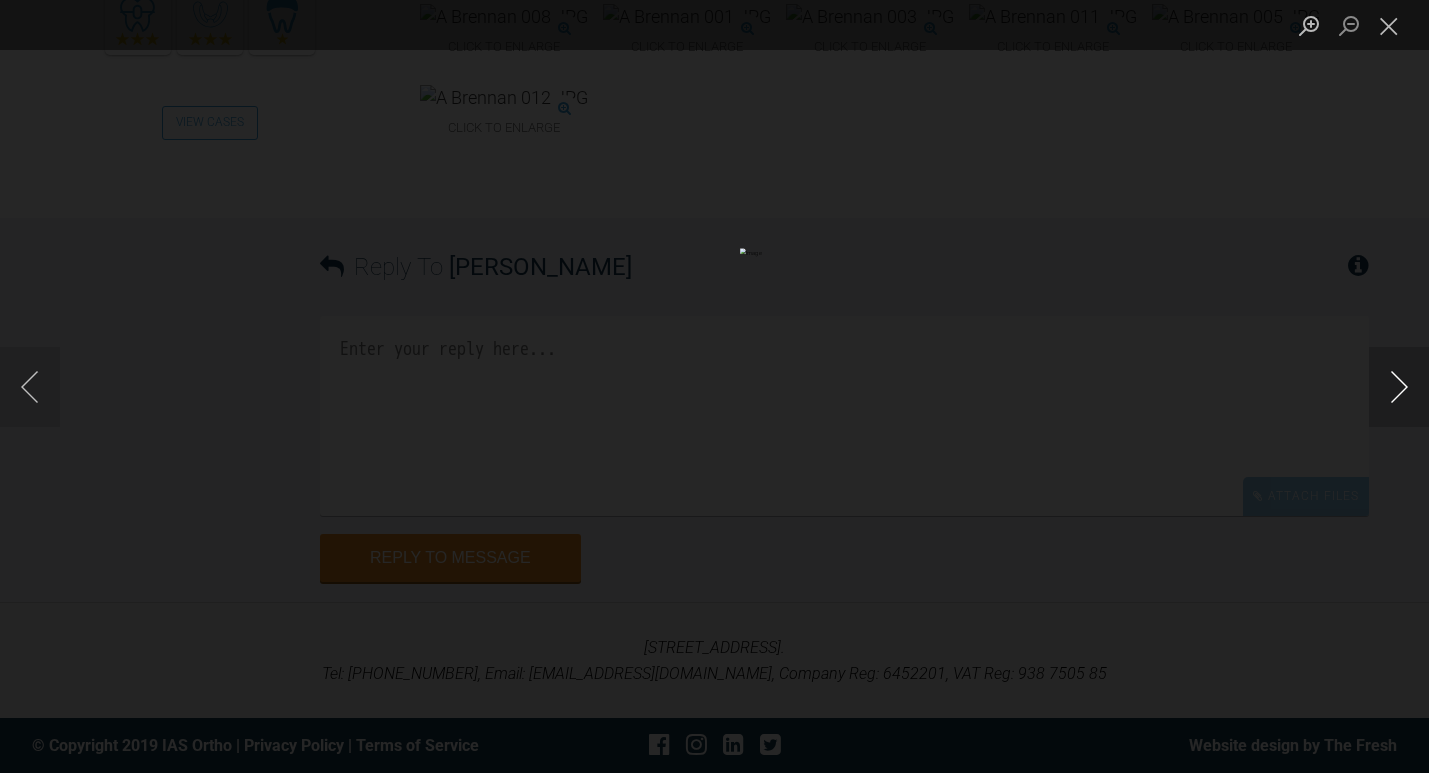 click at bounding box center [1399, 387] 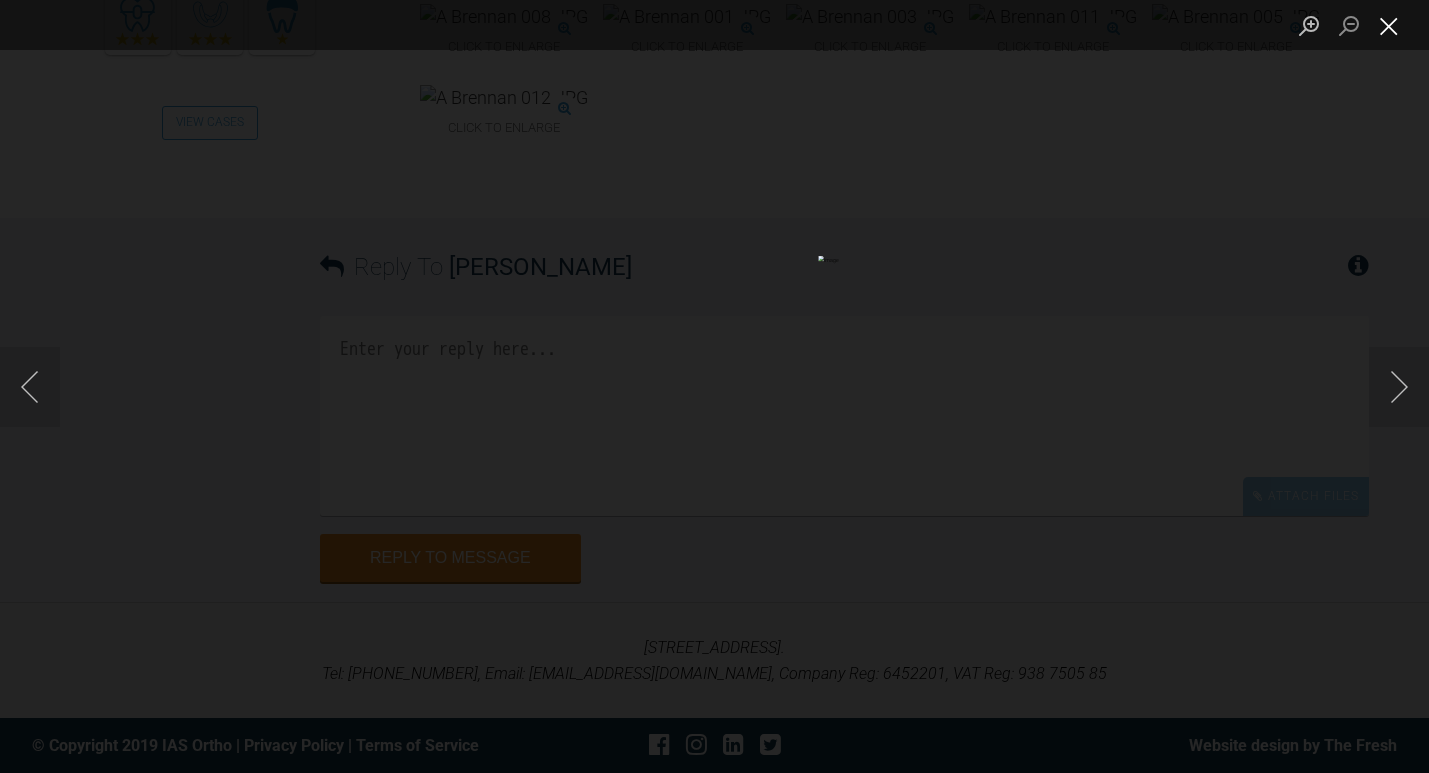 click at bounding box center (1389, 25) 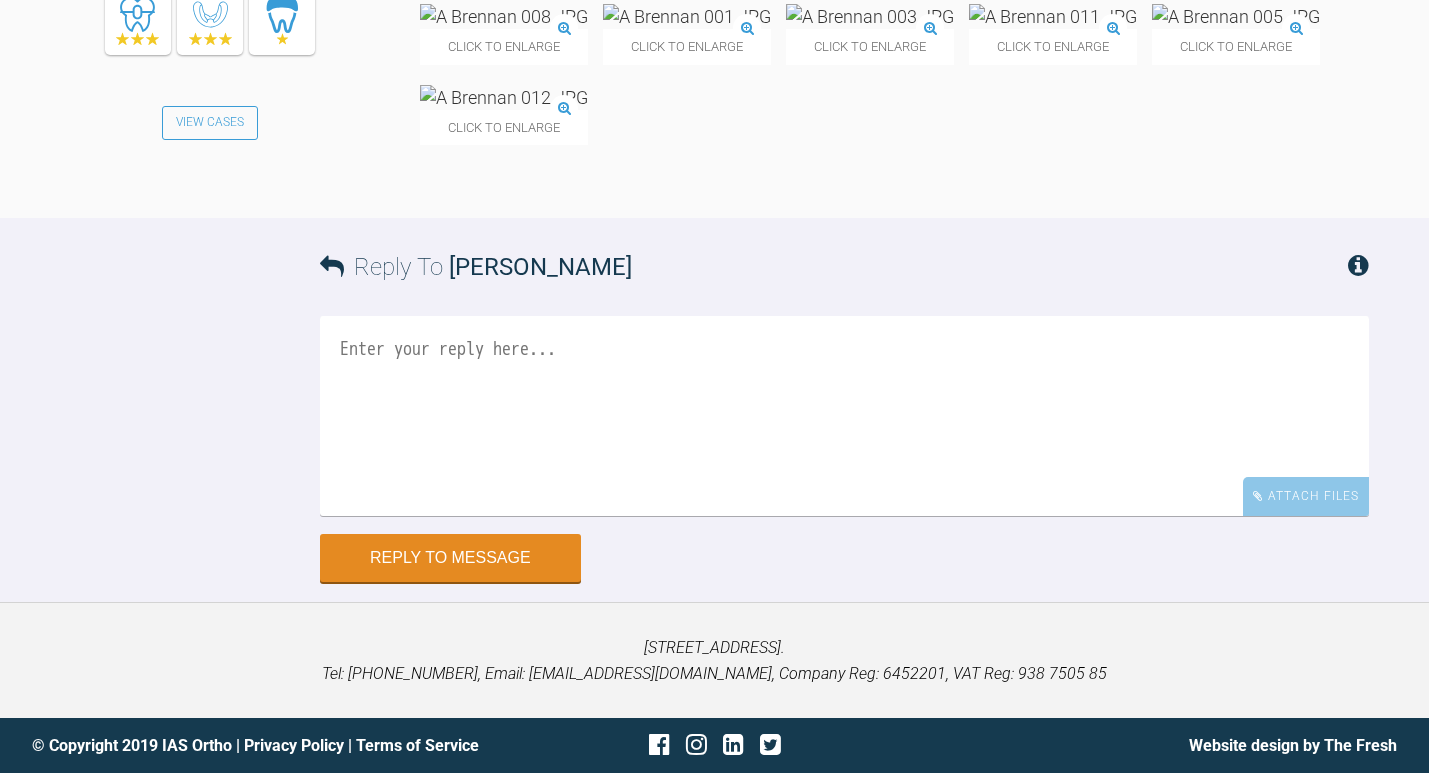 scroll, scrollTop: 13719, scrollLeft: 0, axis: vertical 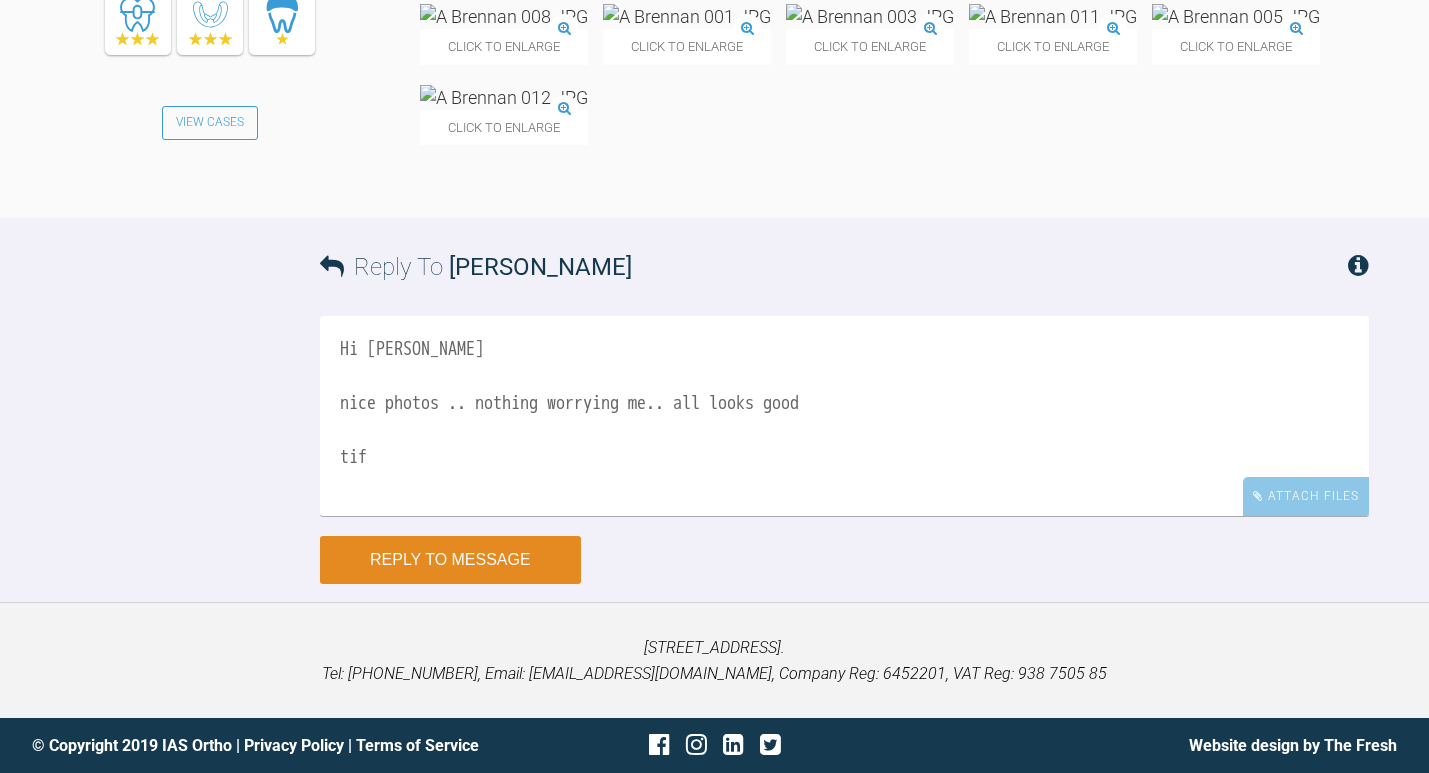 type on "Hi Margaret
nice photos .. nothing worrying me.. all looks good
tif" 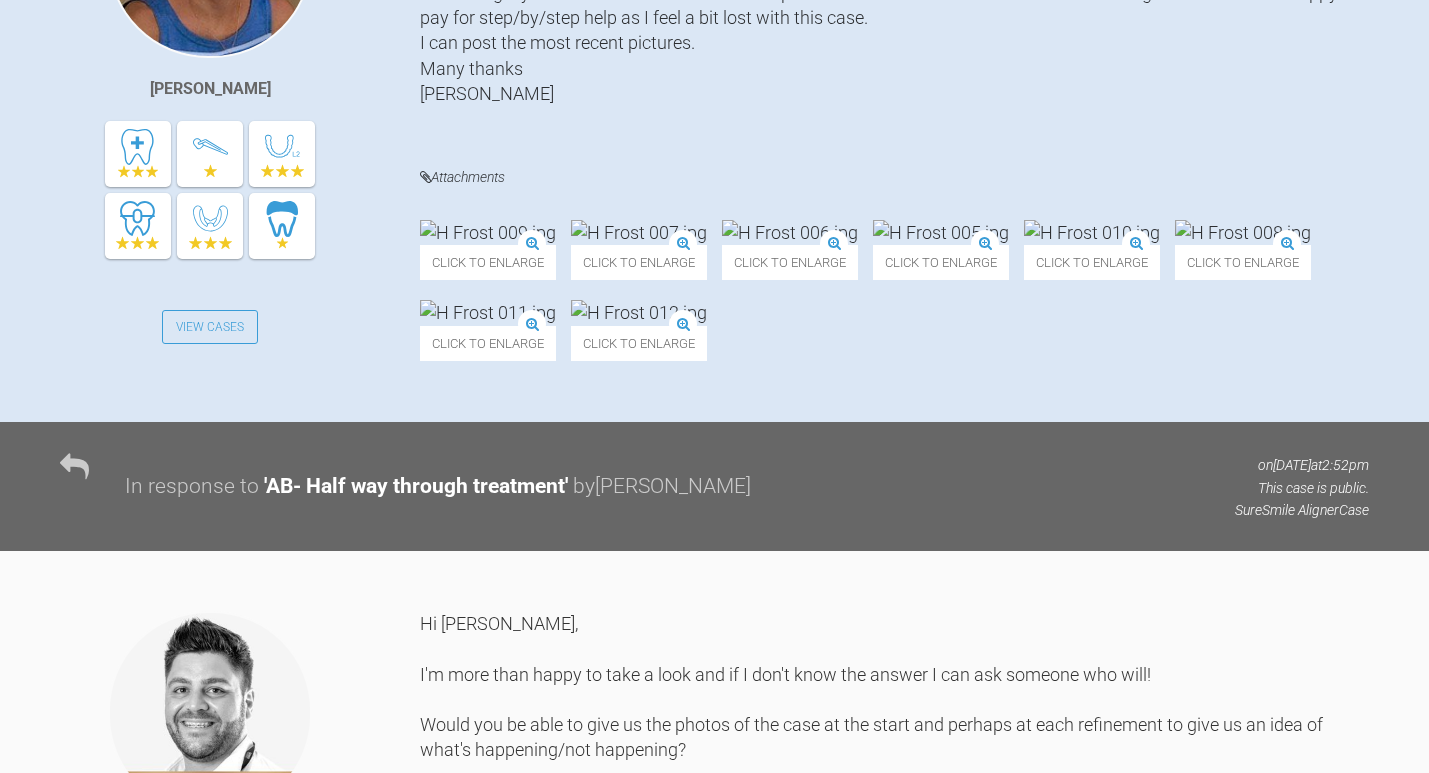 scroll, scrollTop: 0, scrollLeft: 0, axis: both 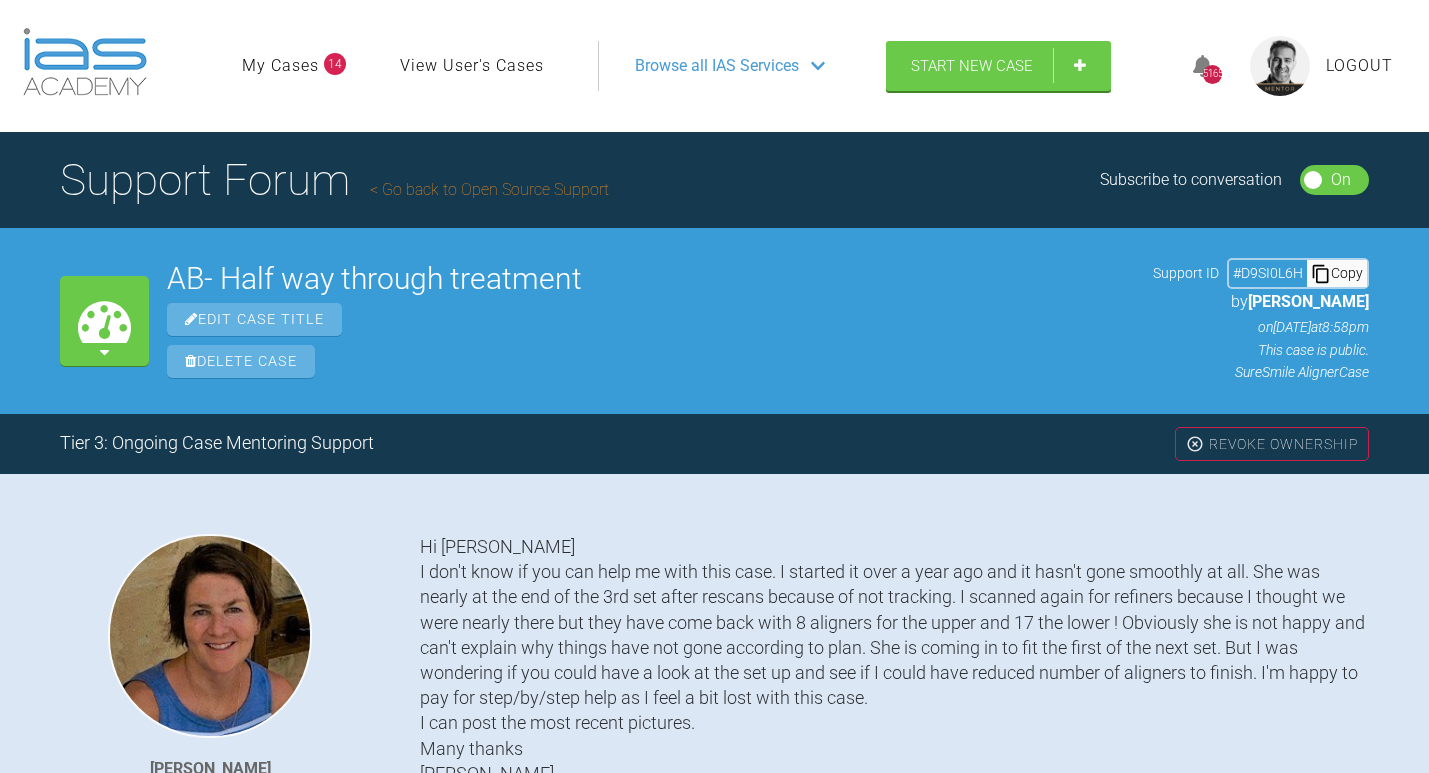 click on "Go back to Open Source Support" at bounding box center (489, 189) 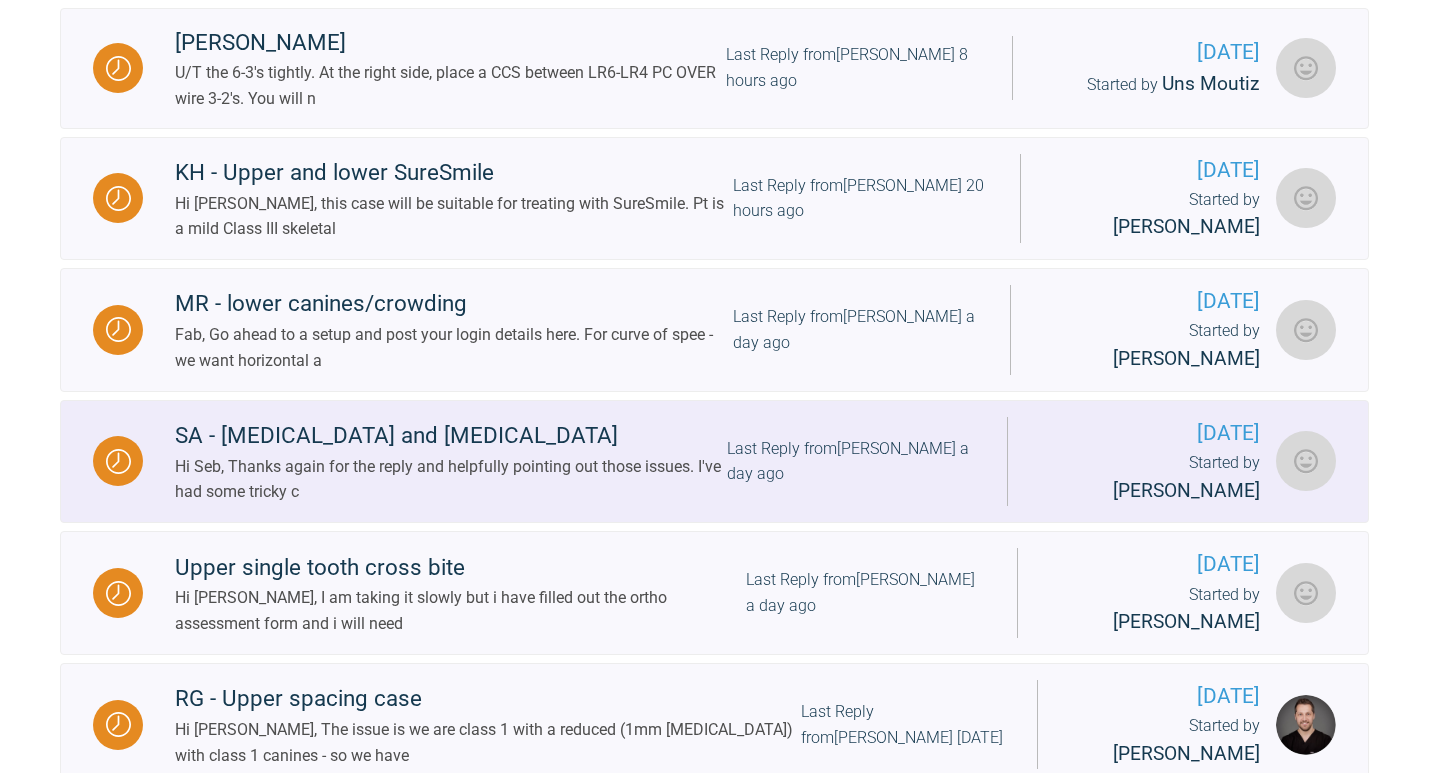 scroll, scrollTop: 2082, scrollLeft: 0, axis: vertical 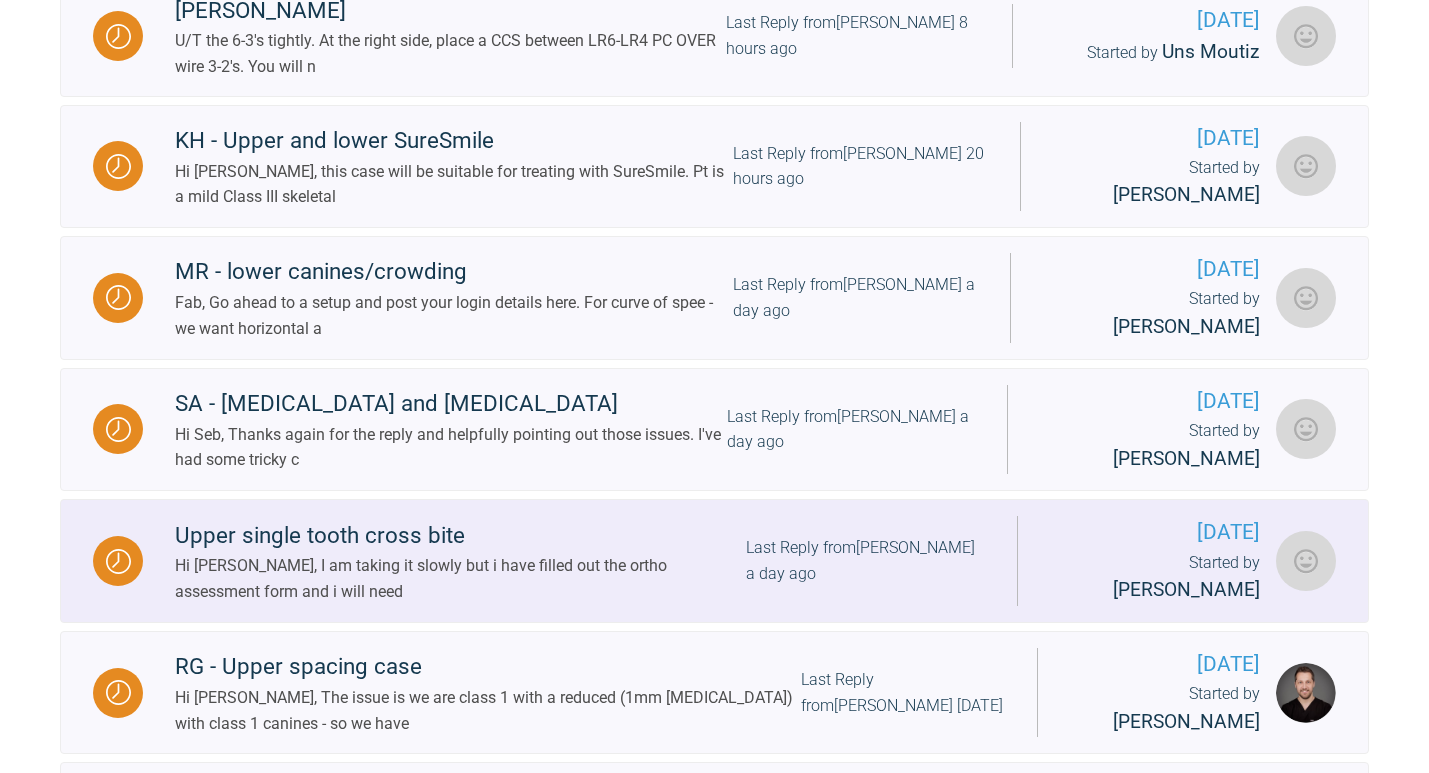 click on "Upper single tooth cross bite" at bounding box center [460, 536] 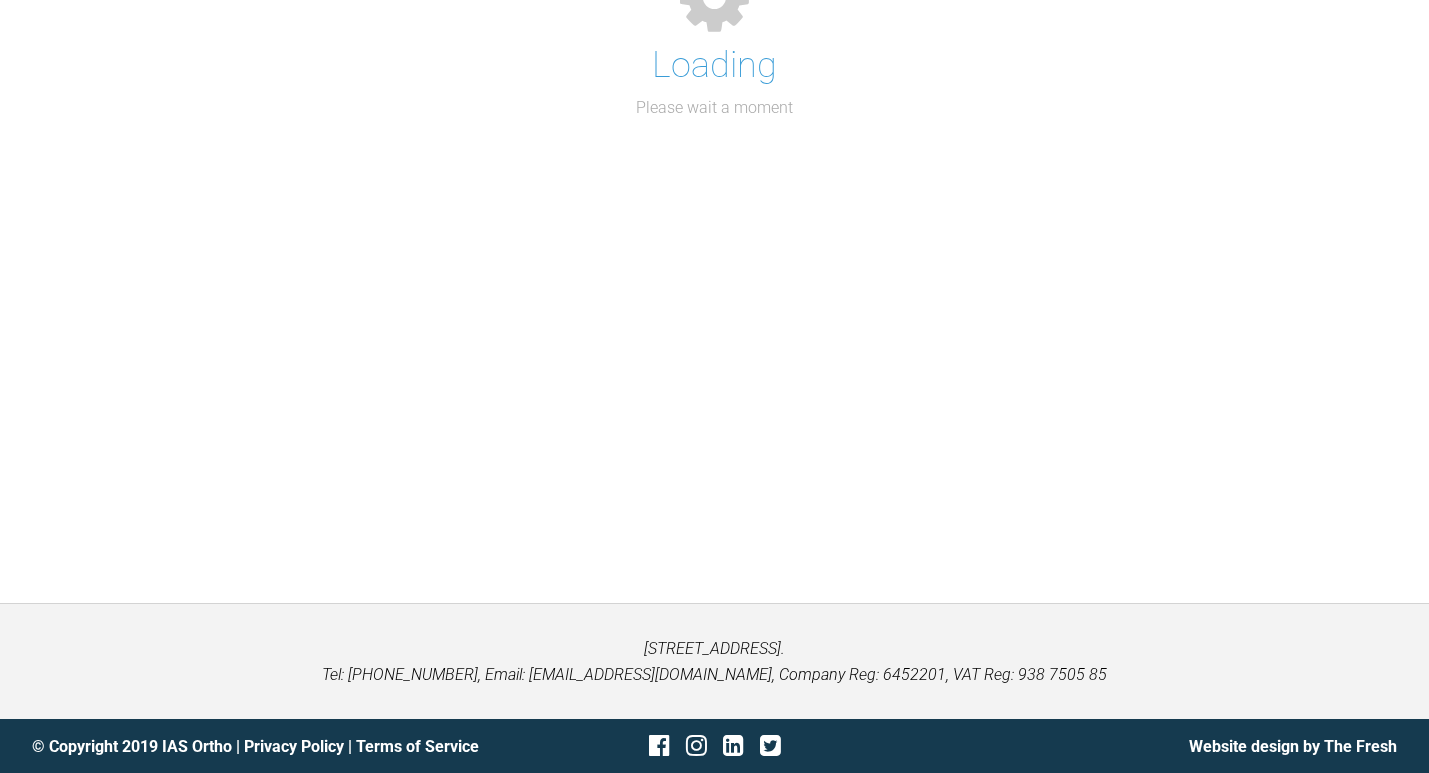 scroll, scrollTop: 2082, scrollLeft: 0, axis: vertical 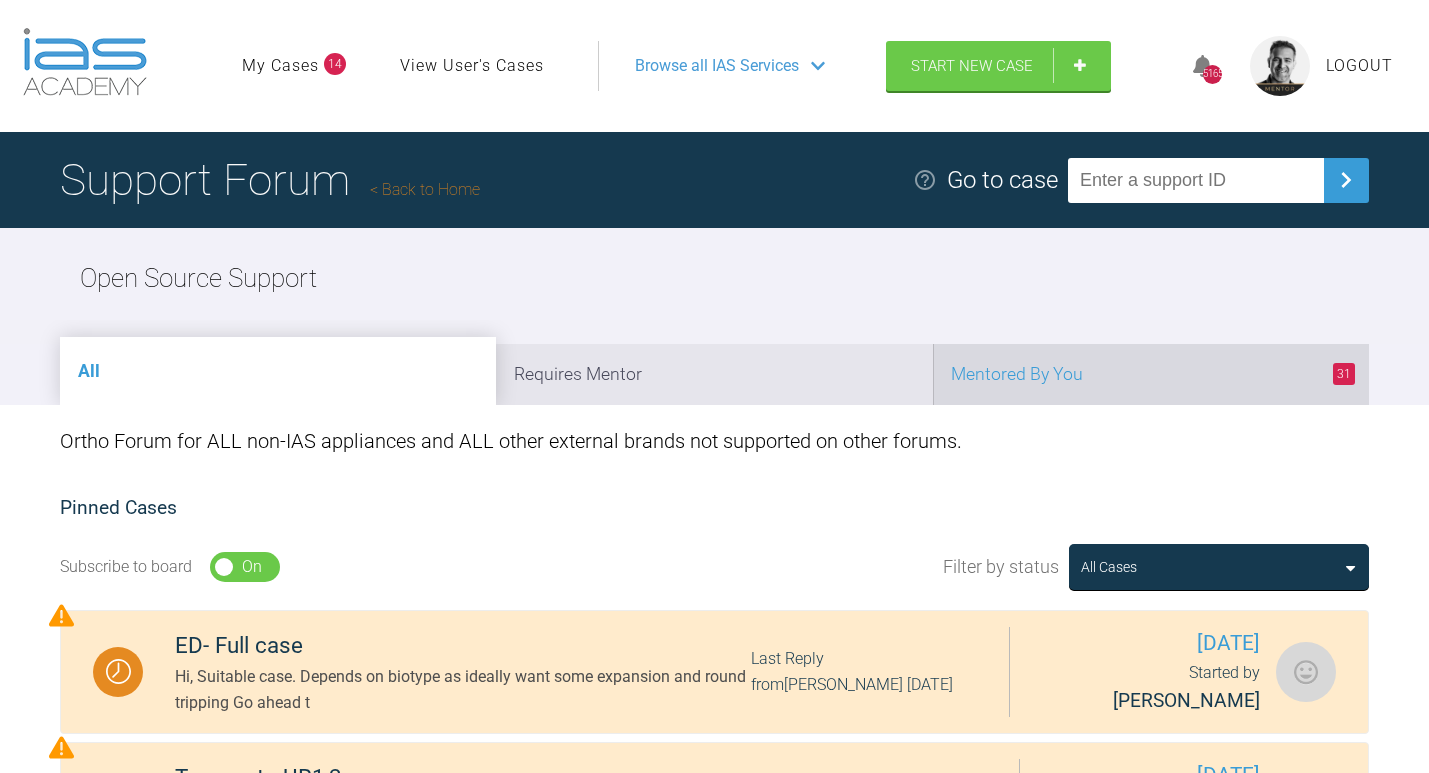 click on "31 Mentored By You" at bounding box center [1151, 374] 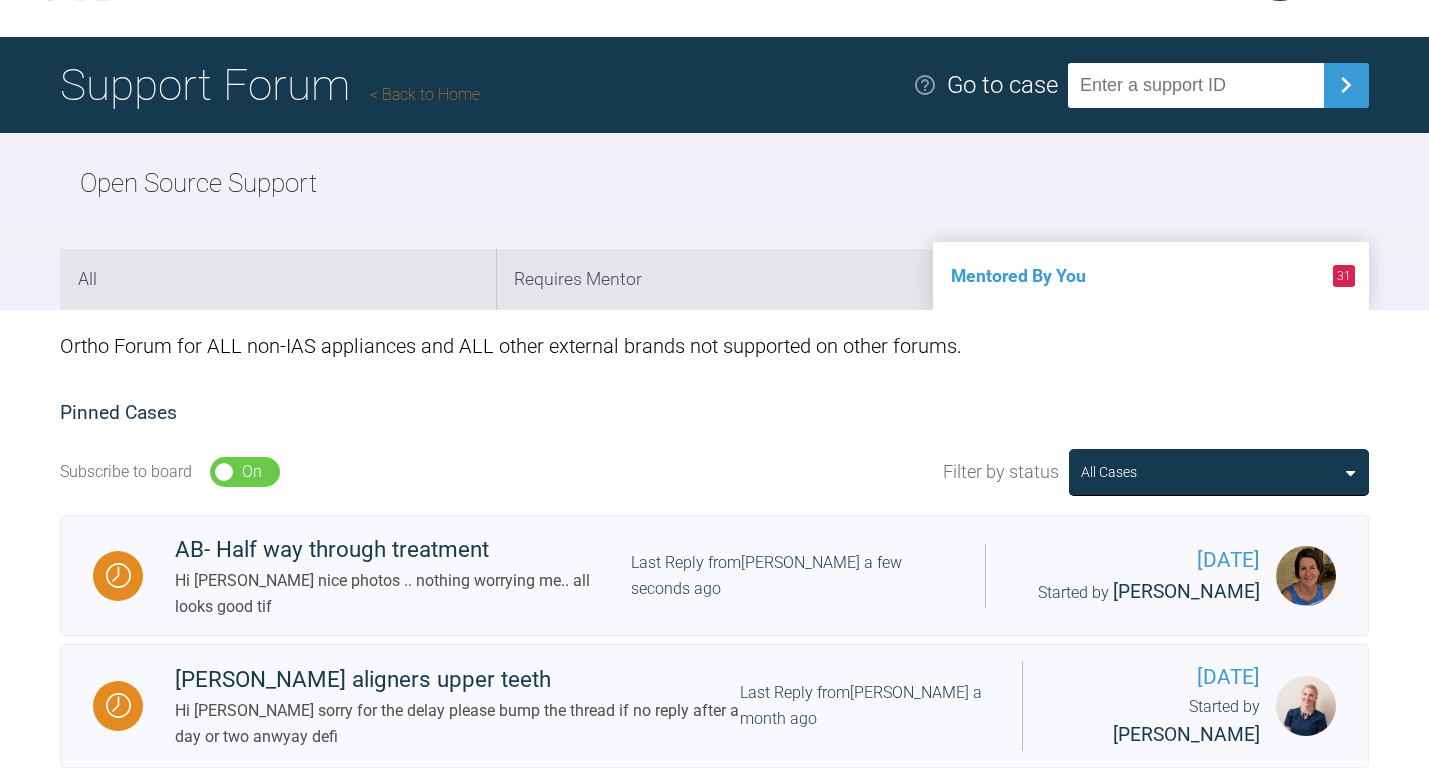 scroll, scrollTop: 46, scrollLeft: 0, axis: vertical 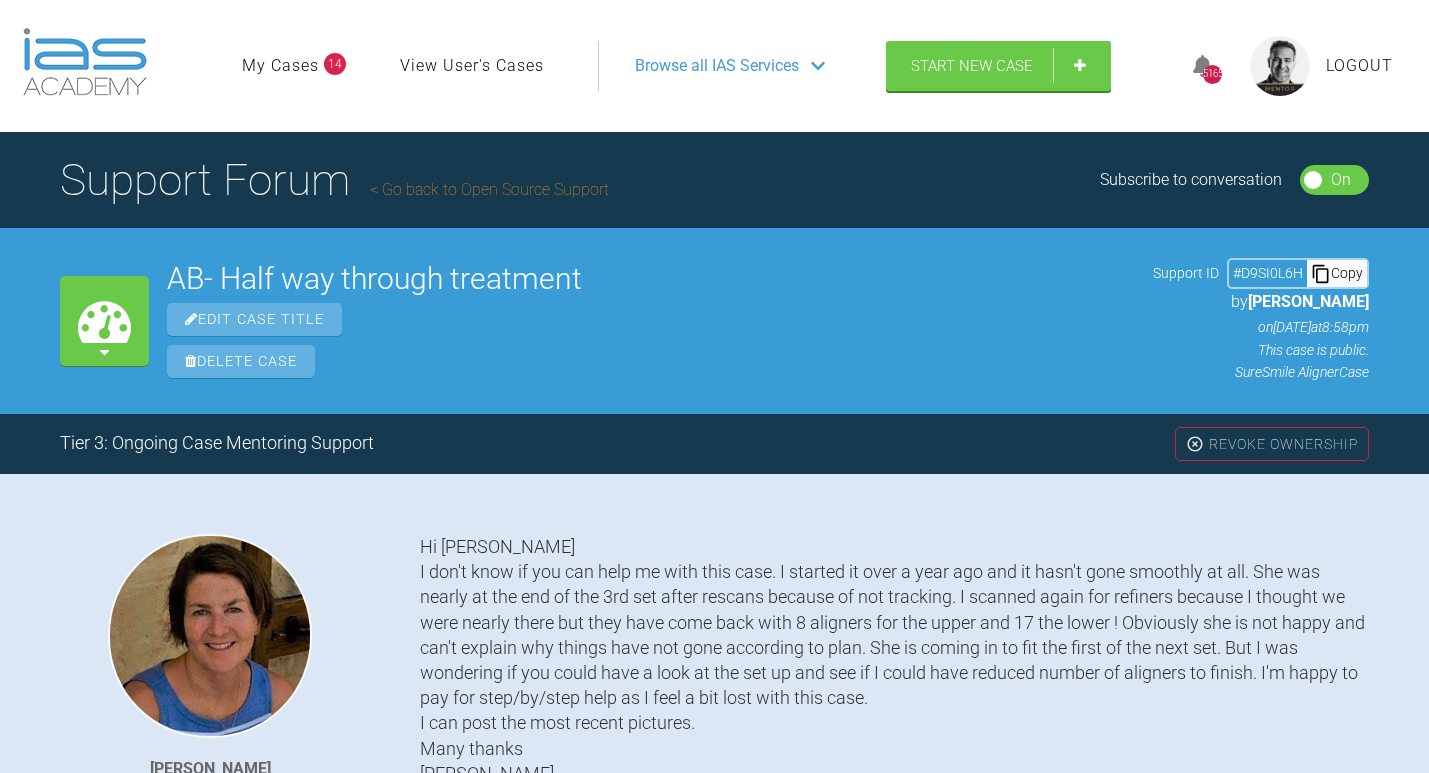 click on "Go back to Open Source Support" at bounding box center [489, 189] 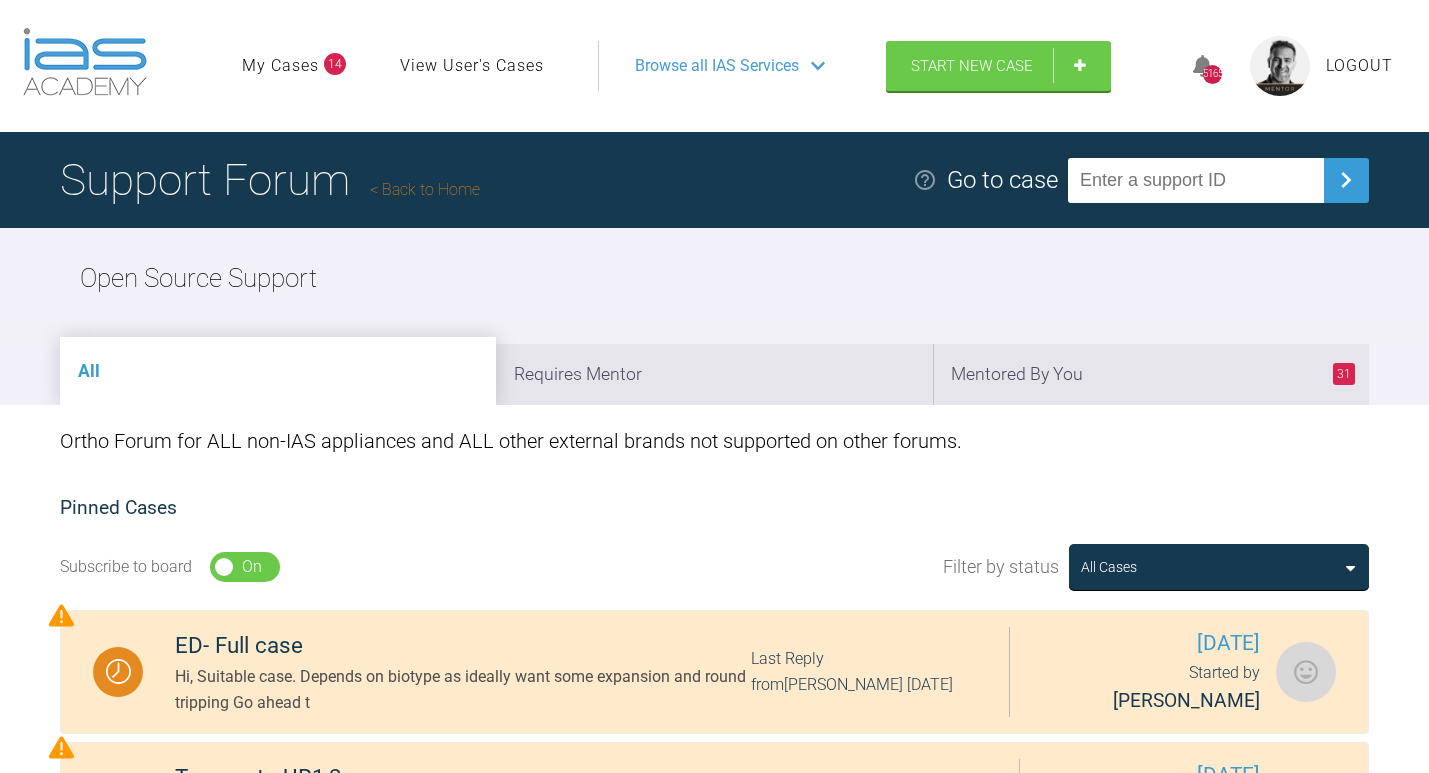 click on "Back to Home" at bounding box center [425, 189] 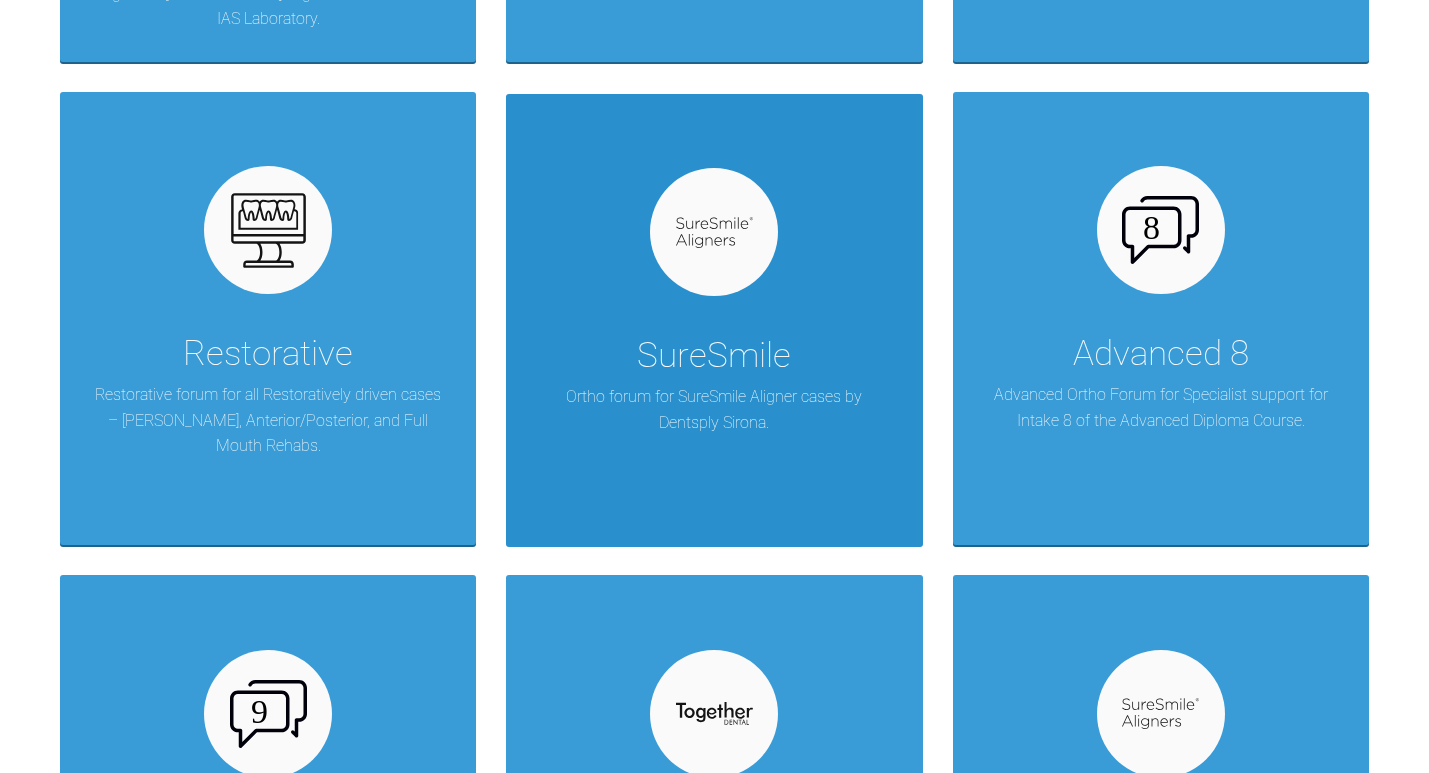 scroll, scrollTop: 1813, scrollLeft: 0, axis: vertical 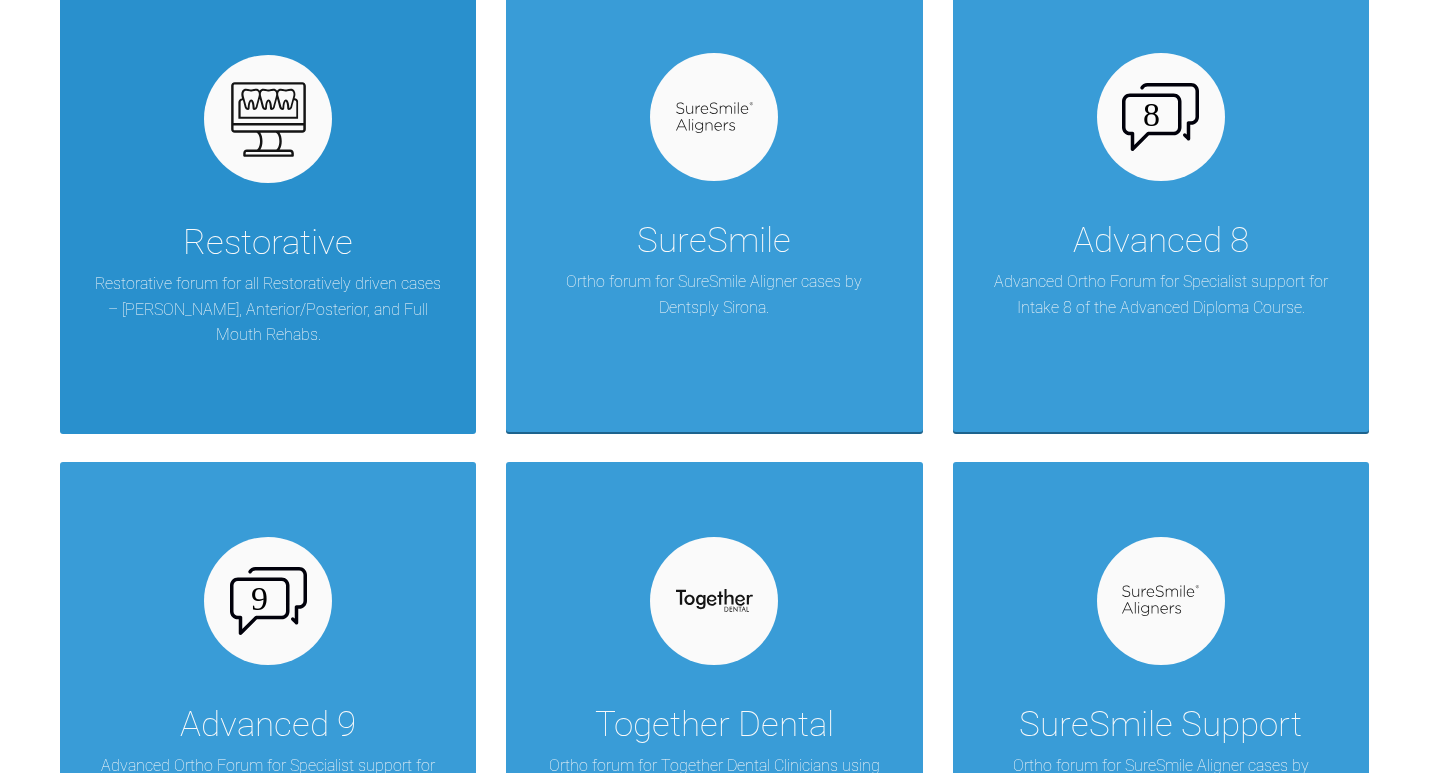 click at bounding box center [268, 119] 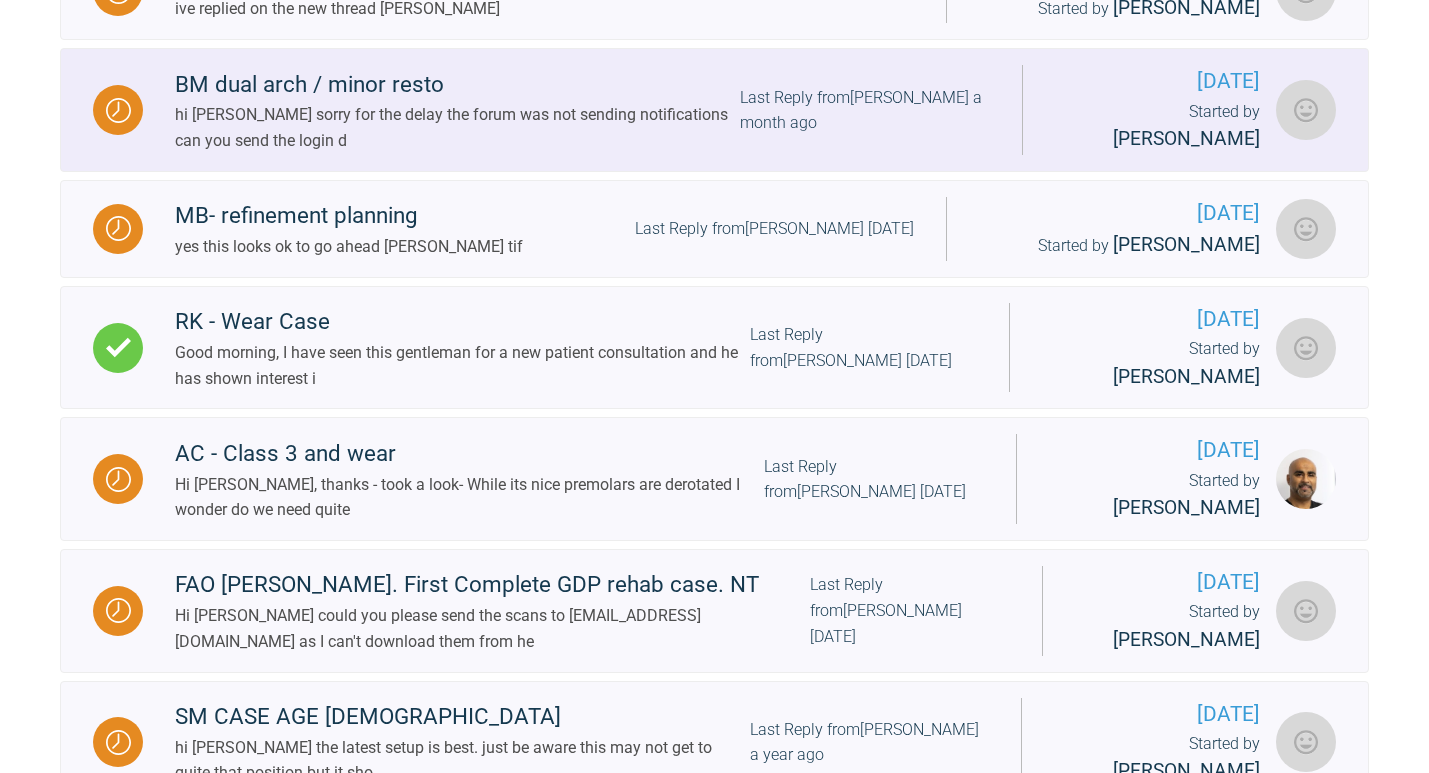 scroll, scrollTop: 0, scrollLeft: 0, axis: both 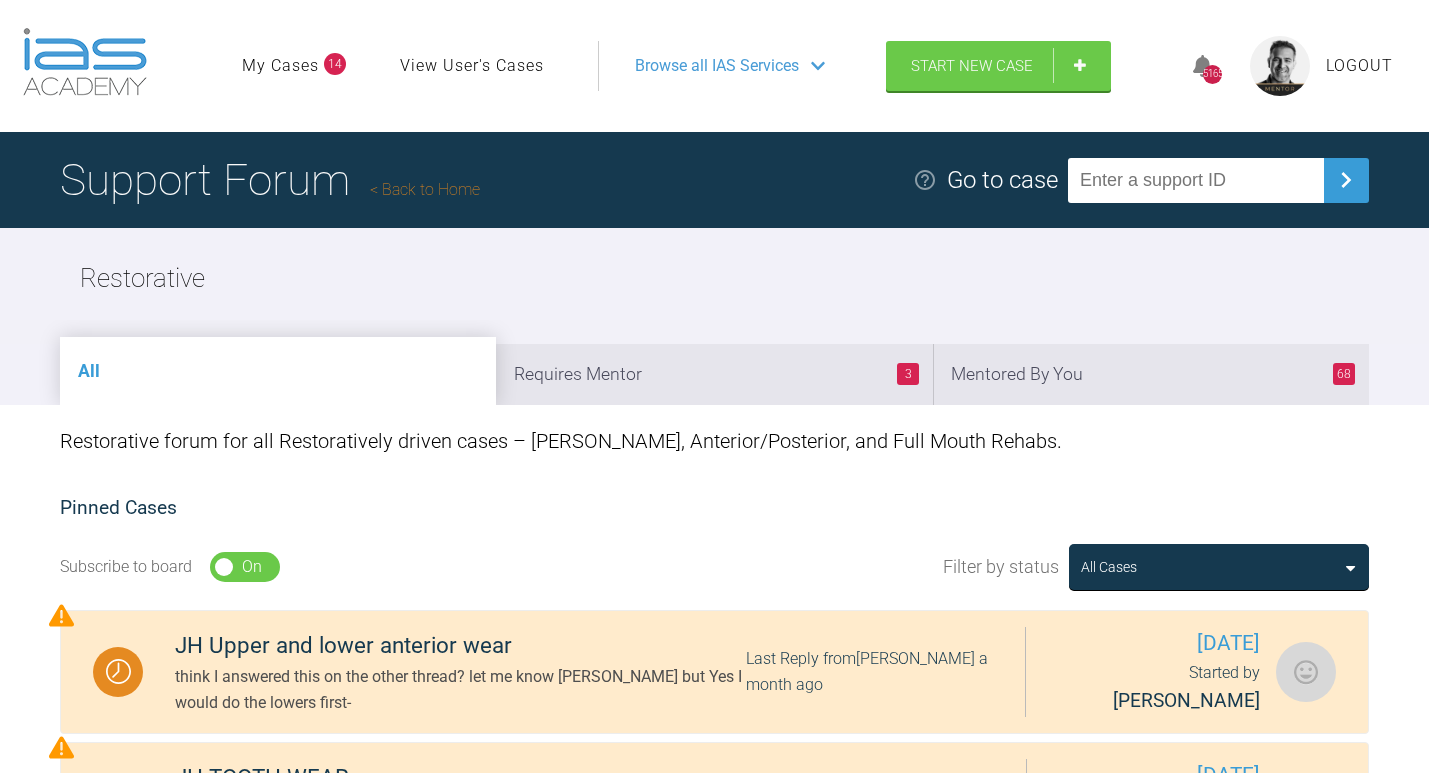 click on "Back to Home" at bounding box center [425, 189] 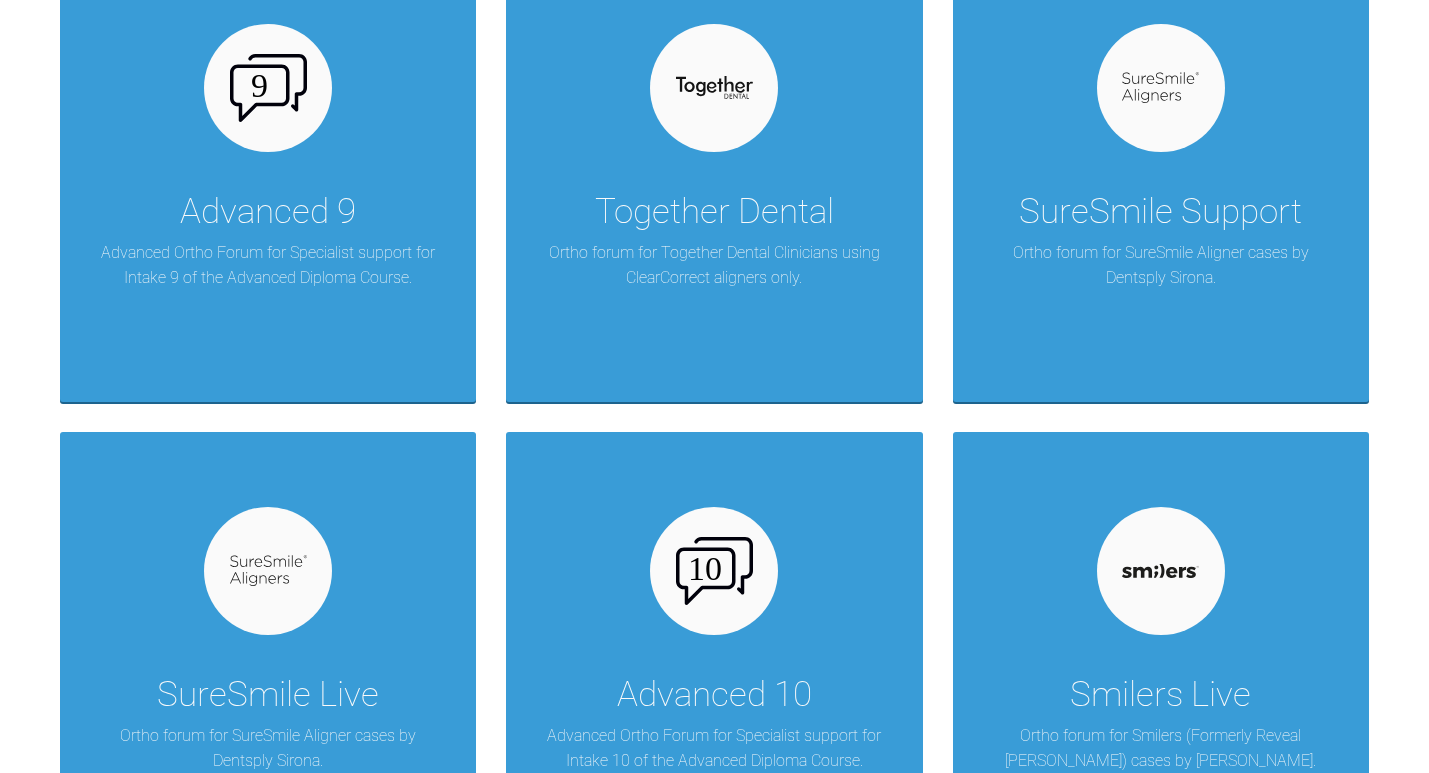 scroll, scrollTop: 2448, scrollLeft: 0, axis: vertical 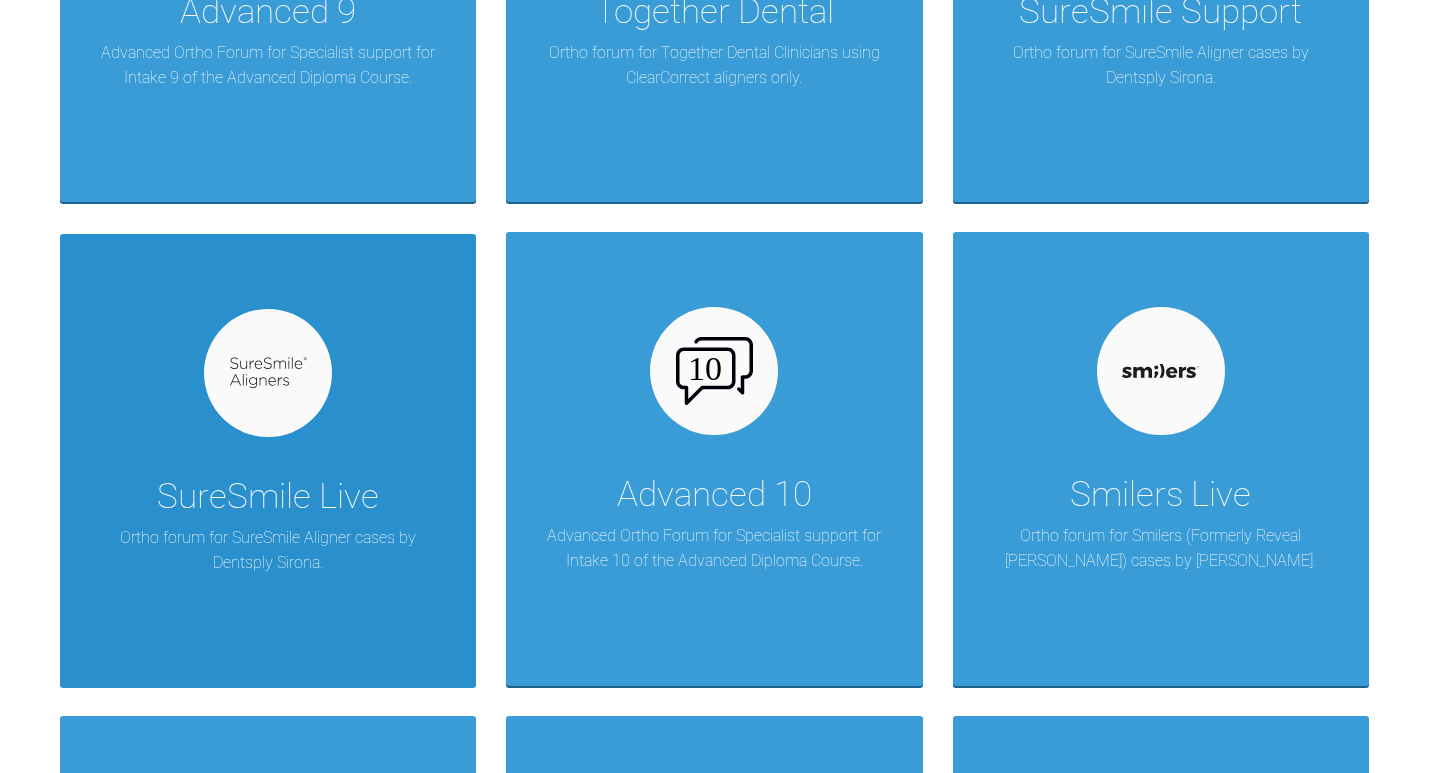 click at bounding box center [268, 373] 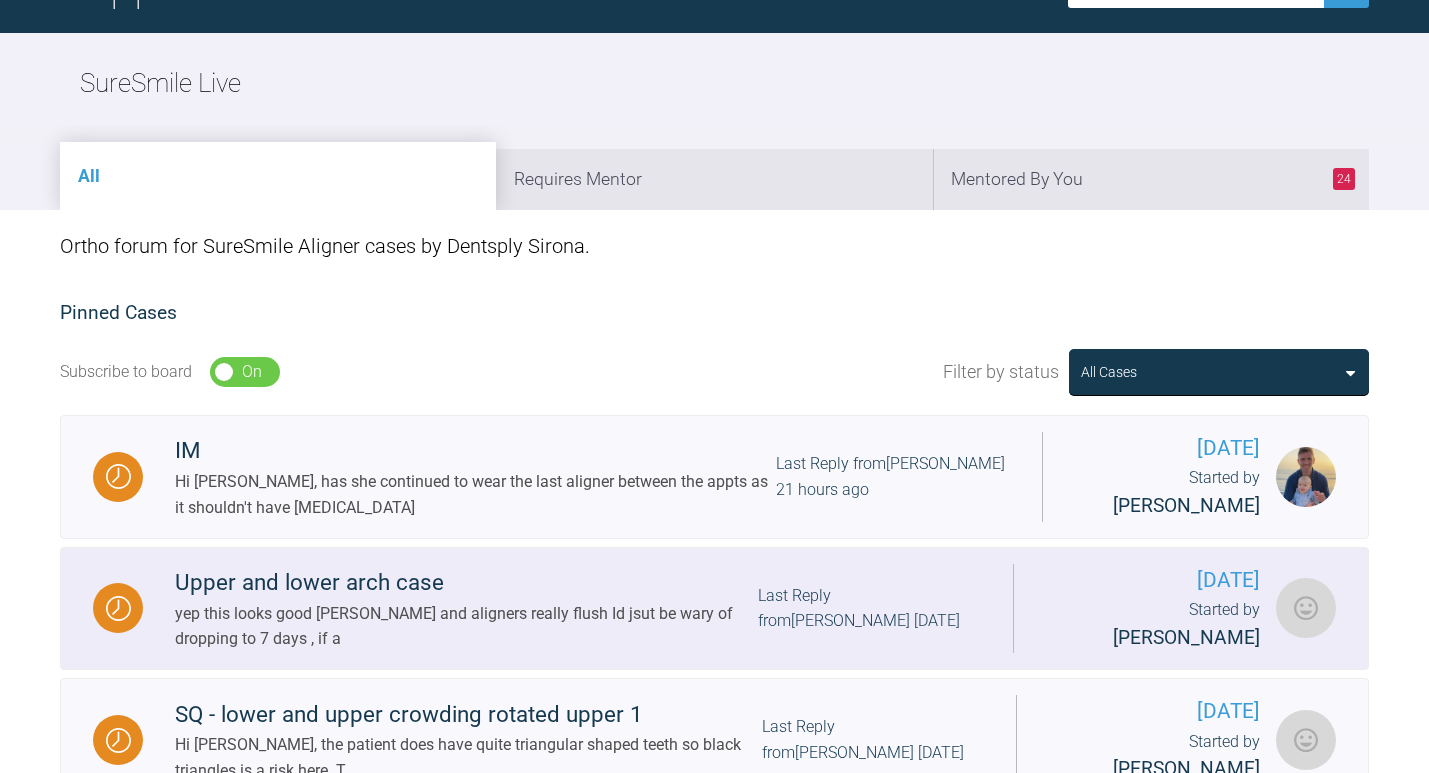 scroll, scrollTop: 184, scrollLeft: 0, axis: vertical 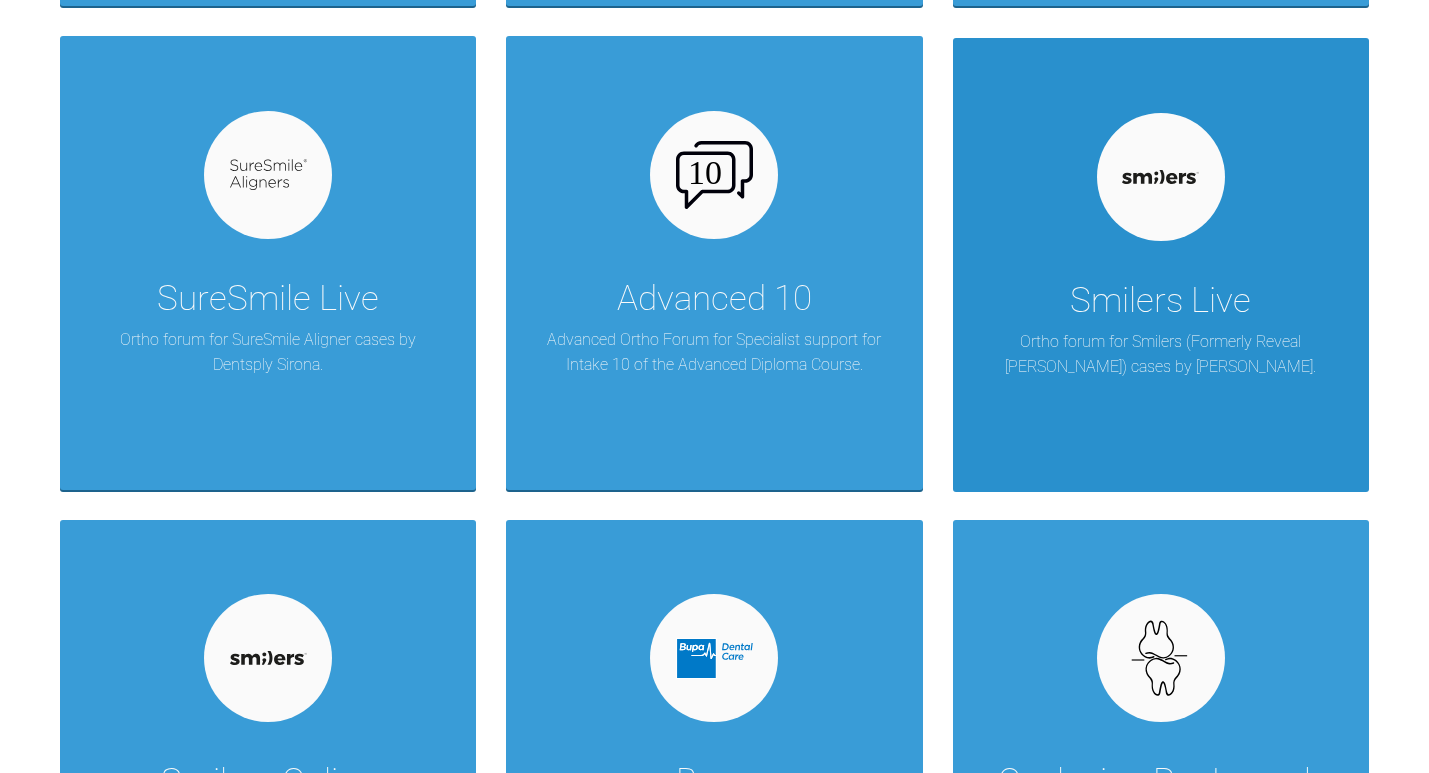 click at bounding box center [1161, 177] 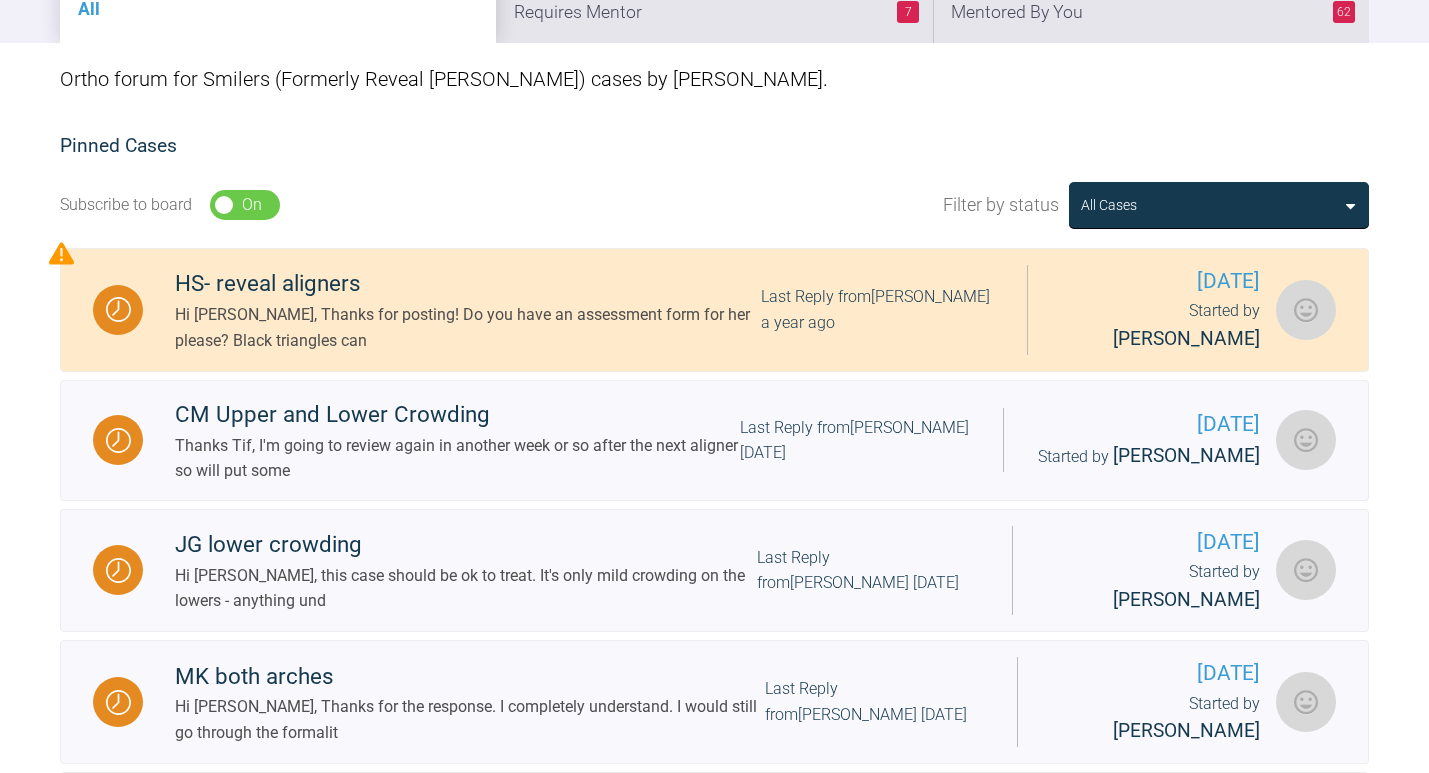 scroll, scrollTop: 339, scrollLeft: 0, axis: vertical 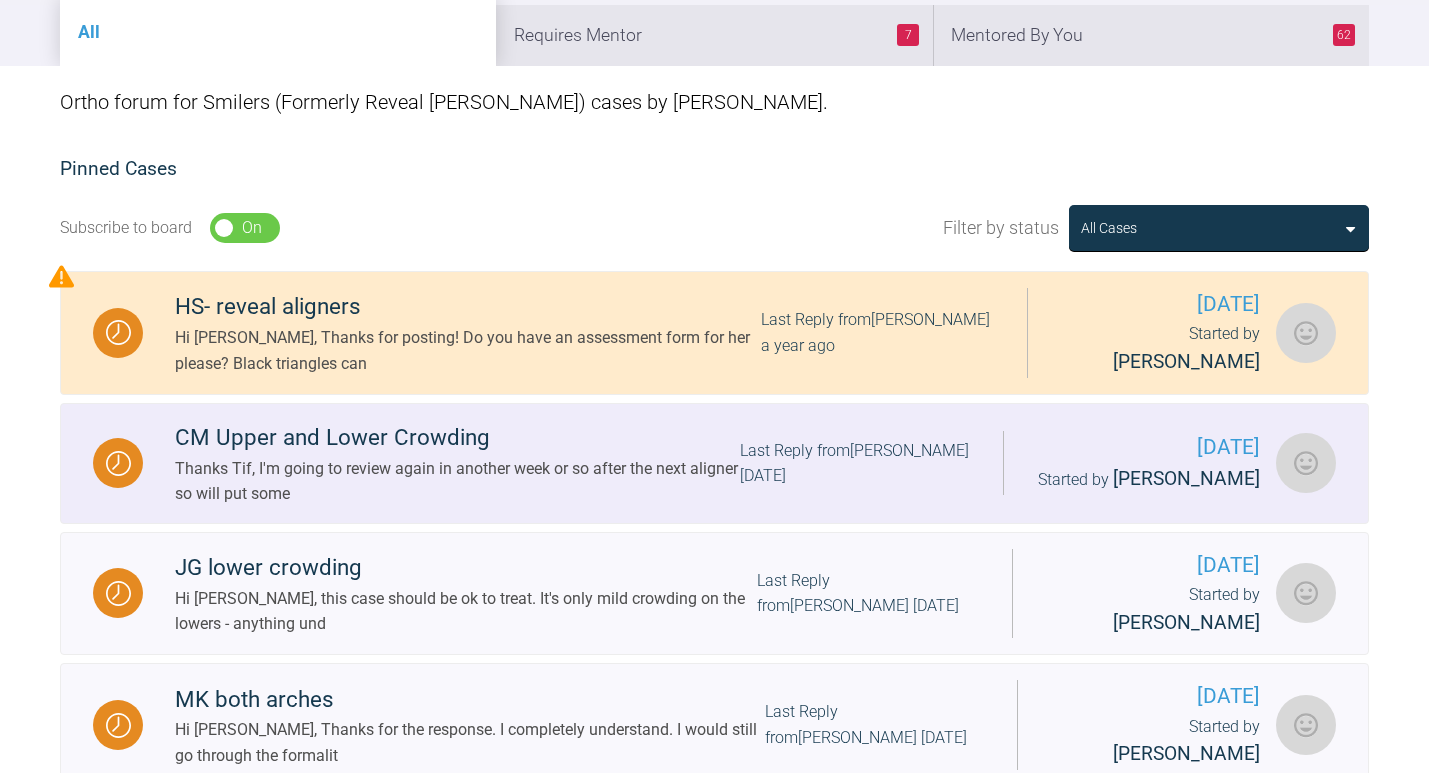click on "Thanks Tif, I'm going to review again in another week or so after the next aligner so will put some" at bounding box center [457, 481] 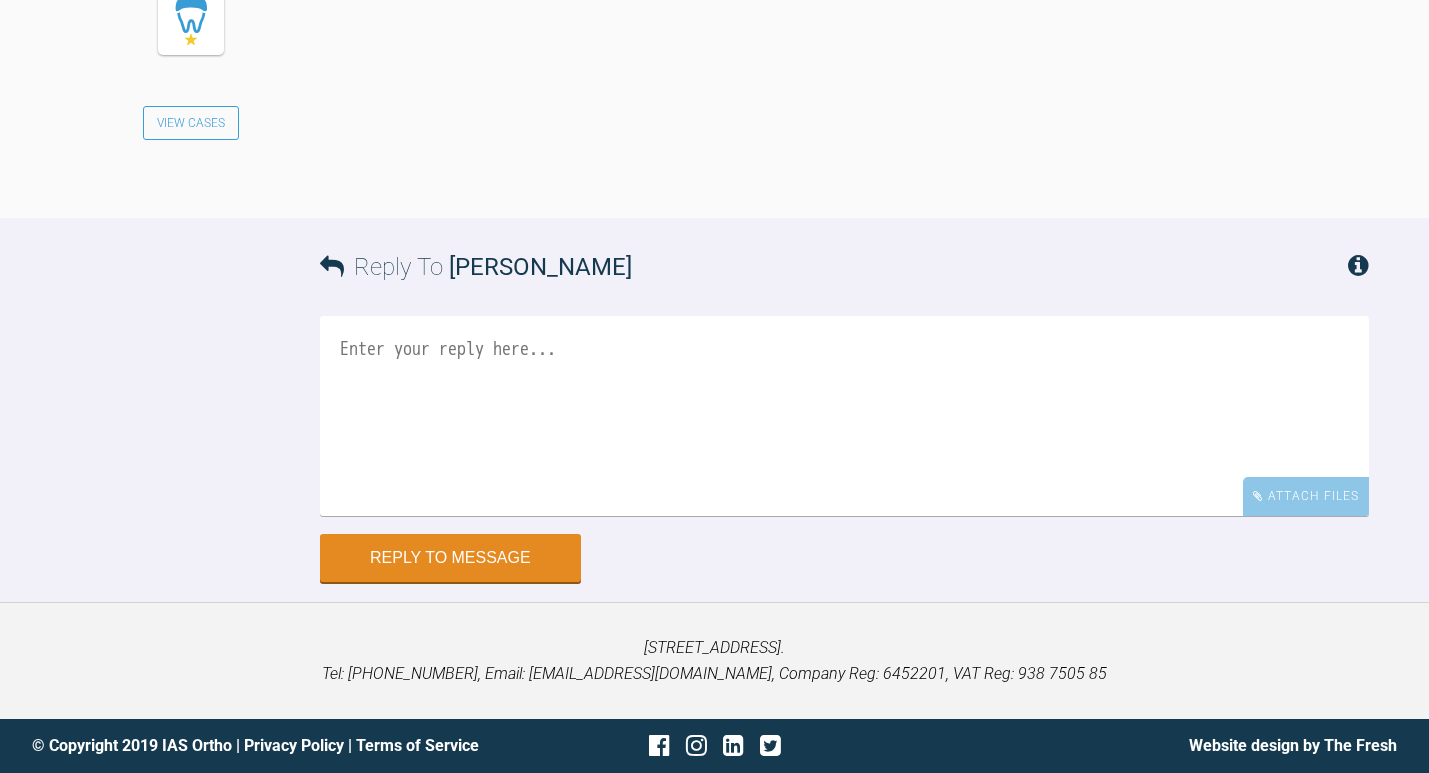 scroll, scrollTop: 42830, scrollLeft: 0, axis: vertical 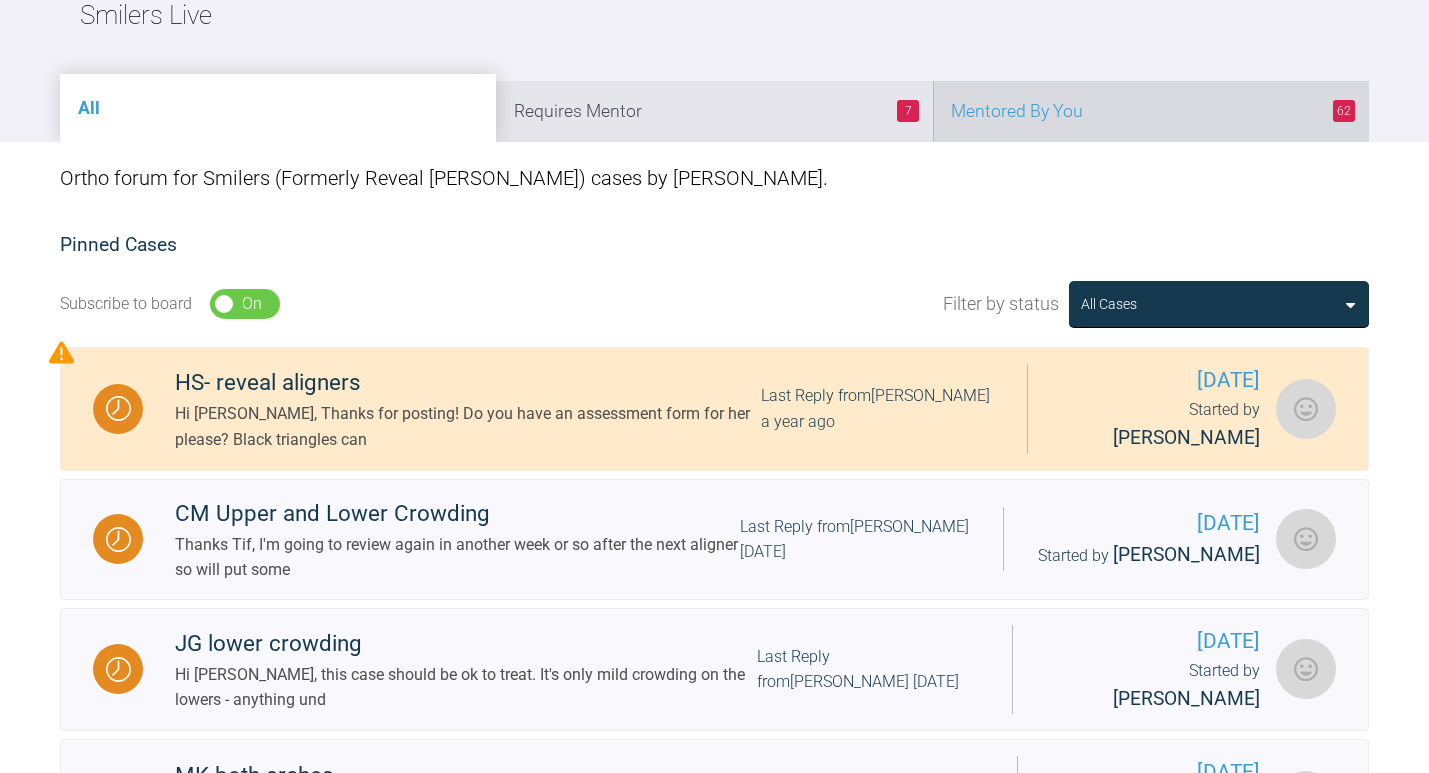 click on "62 Mentored By You" at bounding box center (1151, 111) 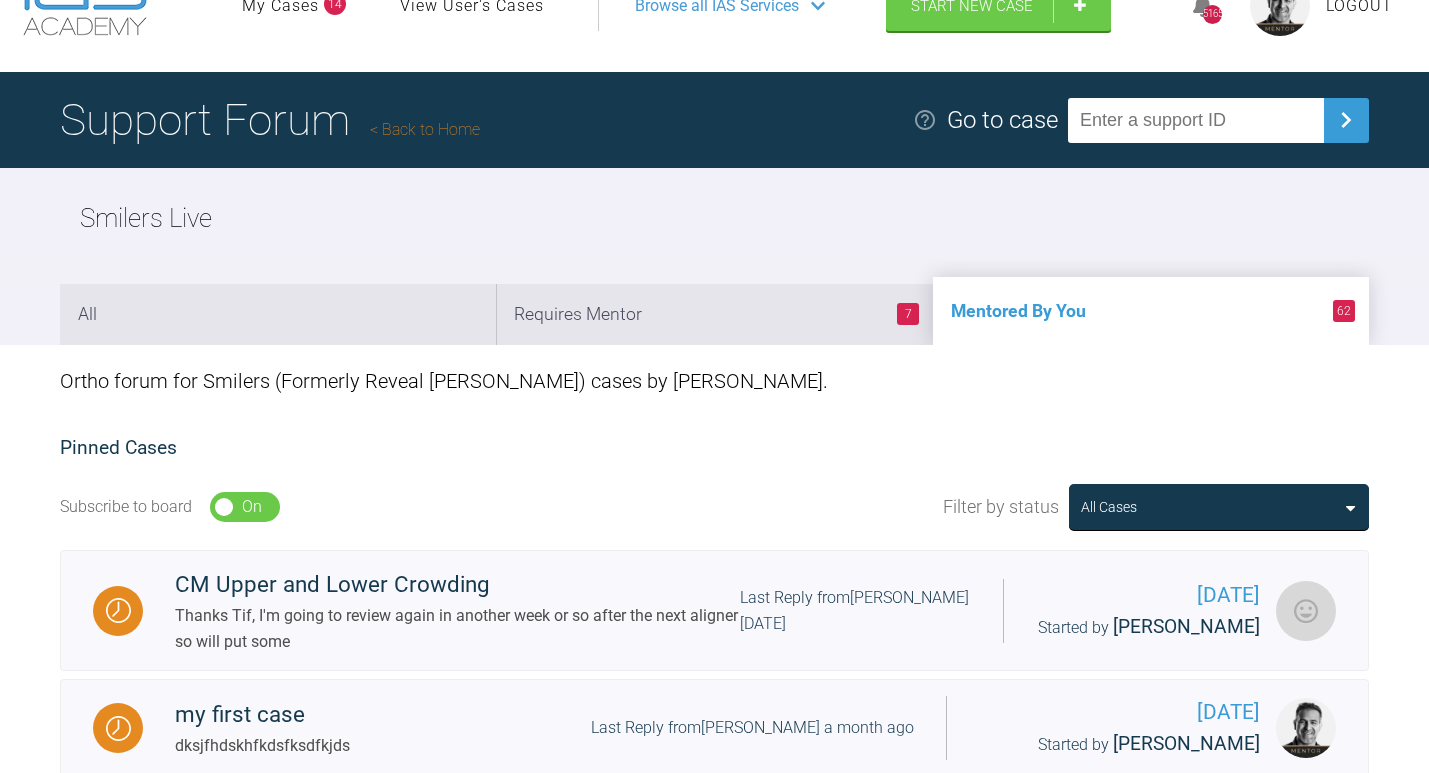 scroll, scrollTop: 0, scrollLeft: 0, axis: both 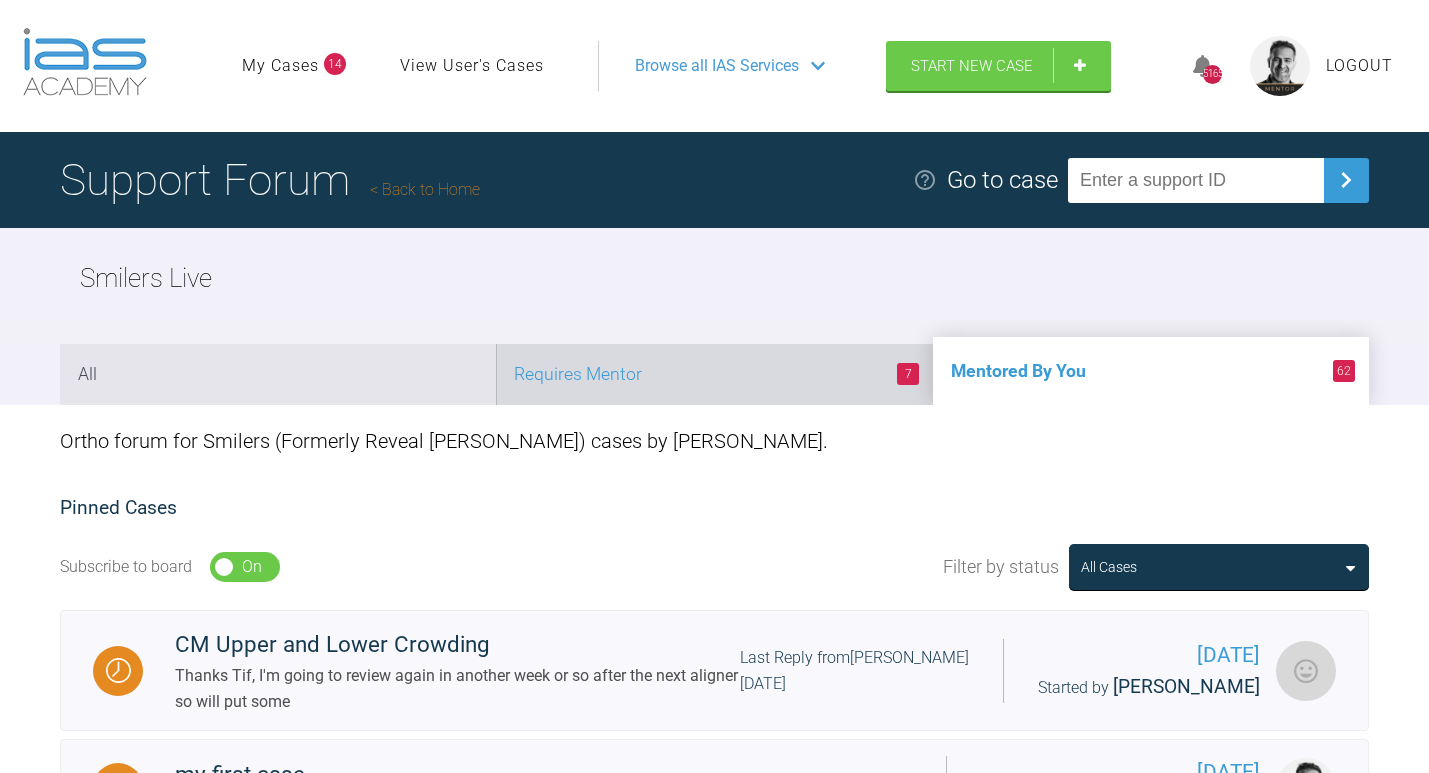 click on "7 Requires Mentor" at bounding box center (714, 374) 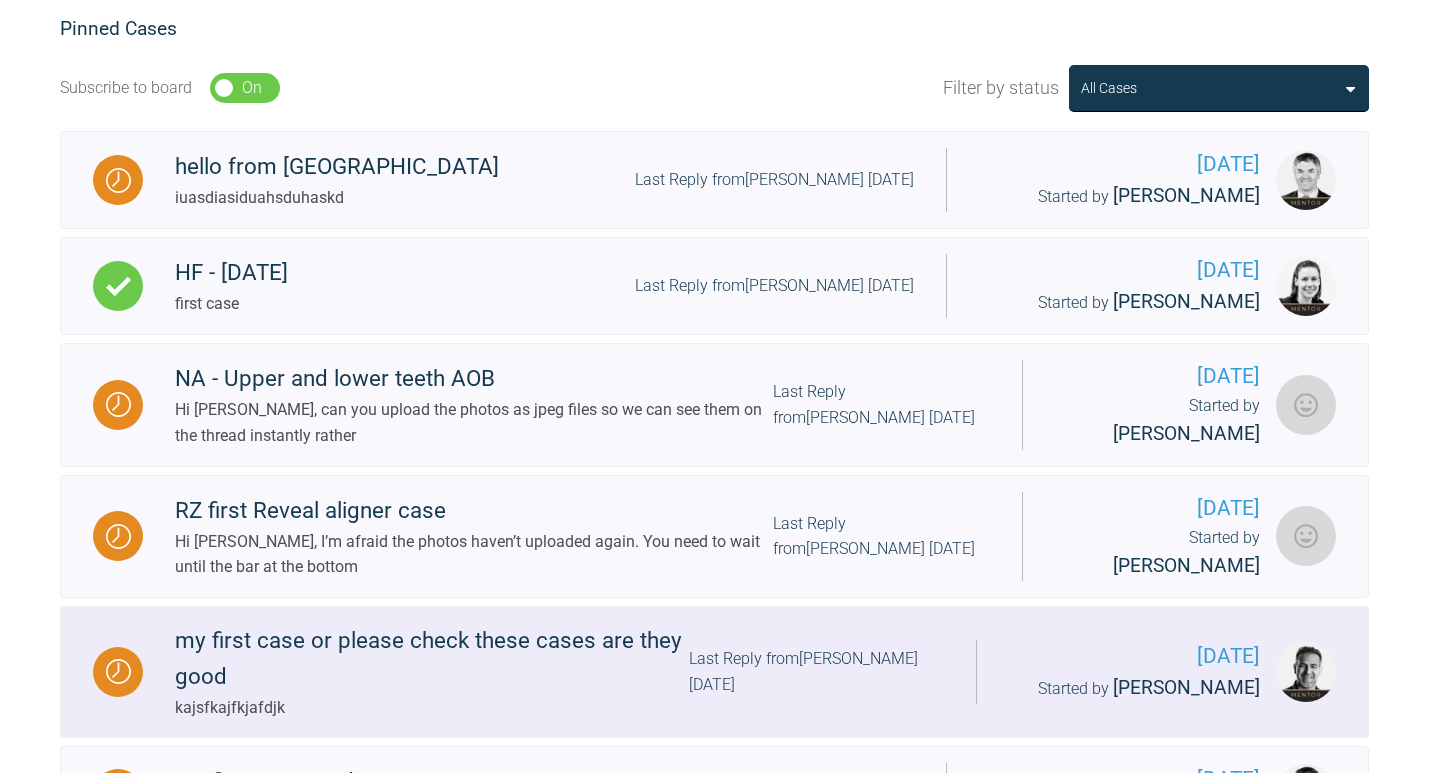 scroll, scrollTop: 476, scrollLeft: 0, axis: vertical 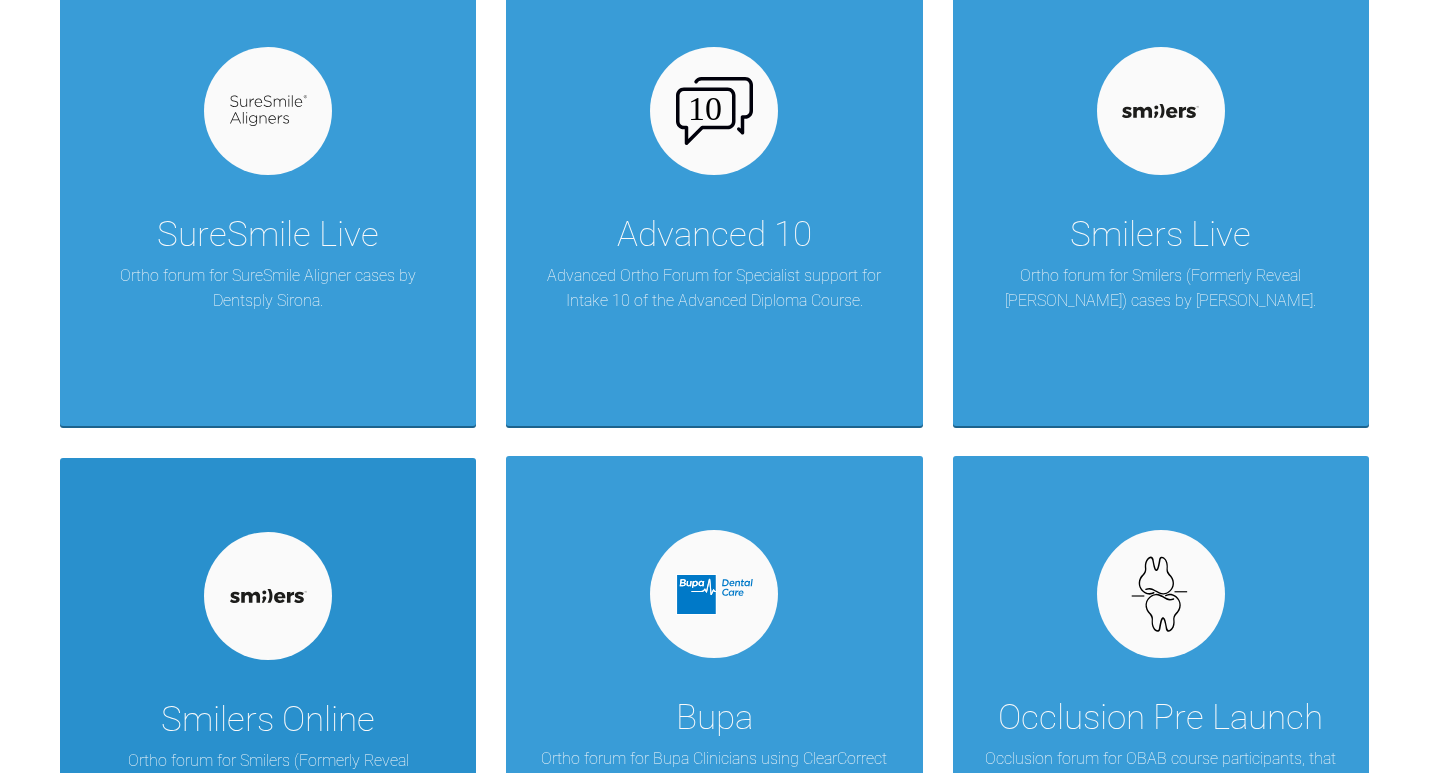 click at bounding box center (268, 596) 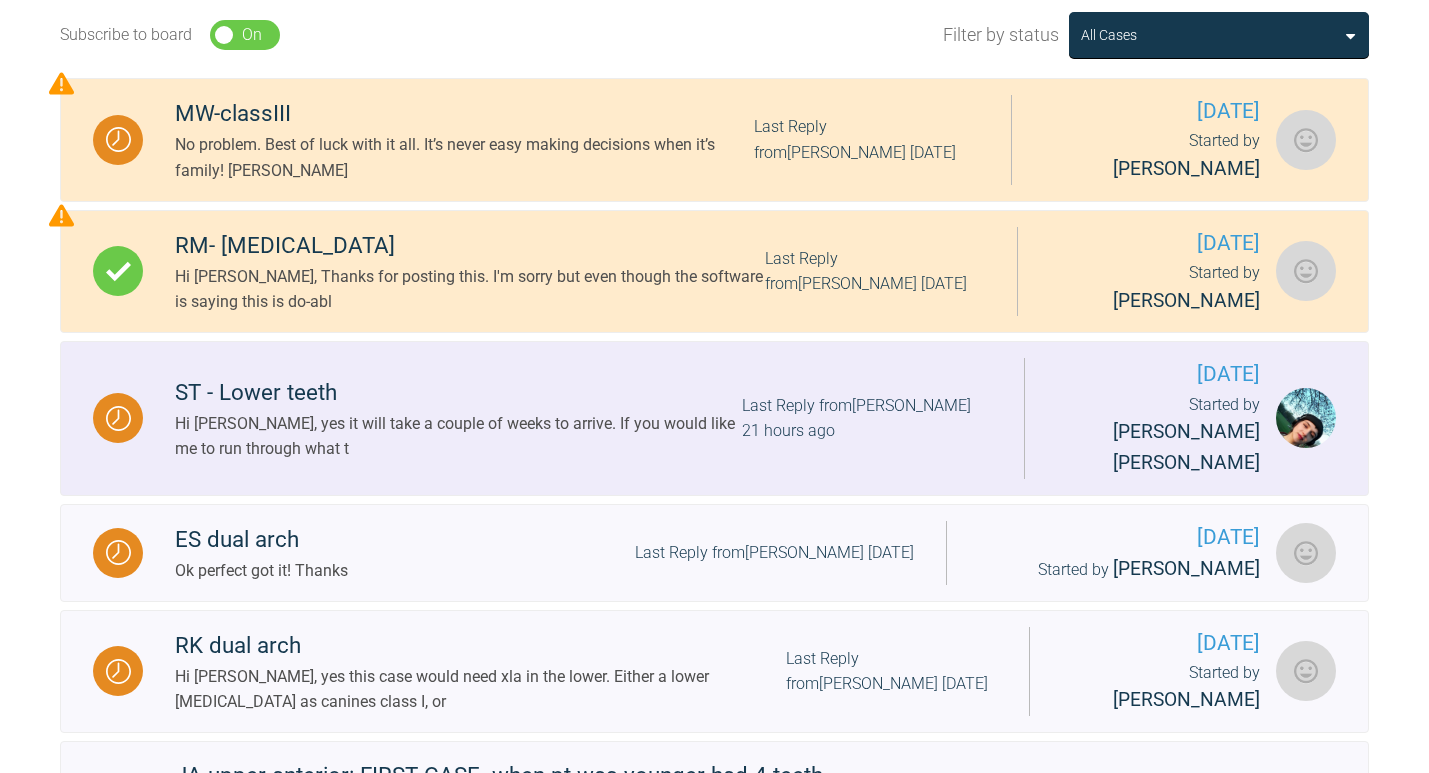 scroll, scrollTop: 533, scrollLeft: 0, axis: vertical 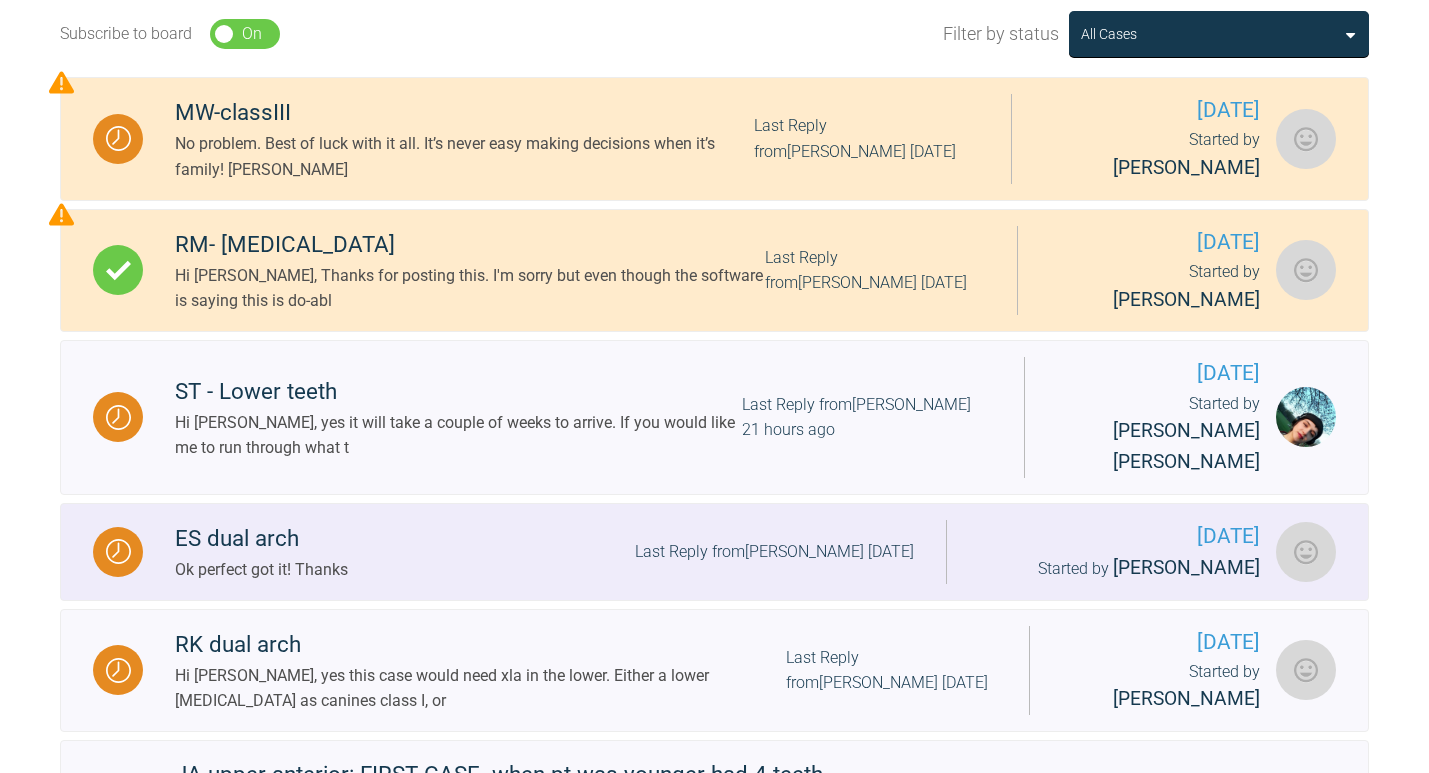 click on "Last Reply from  Phoebe Attia   13 days ago" at bounding box center [774, 552] 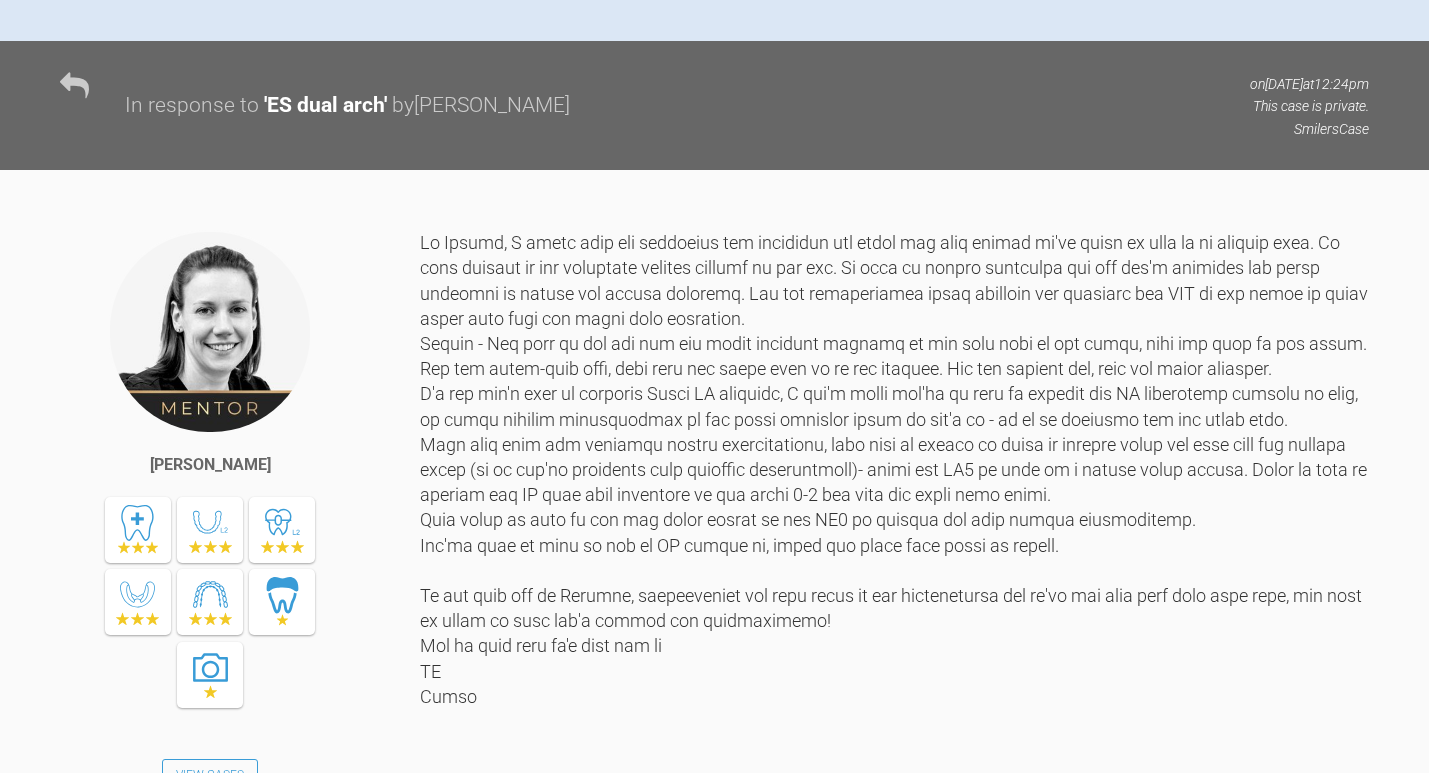 scroll, scrollTop: 1250, scrollLeft: 0, axis: vertical 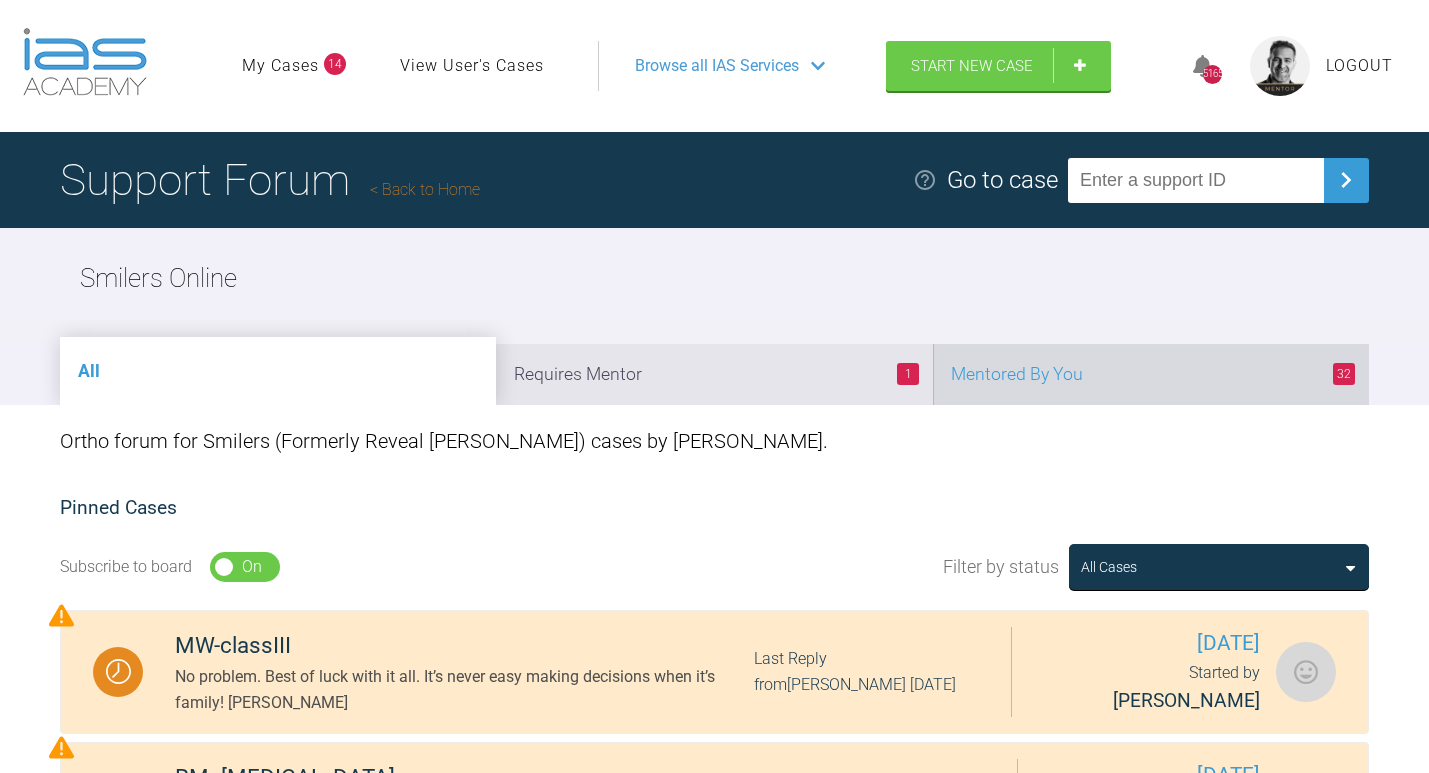 click on "32 Mentored By You" at bounding box center [1151, 374] 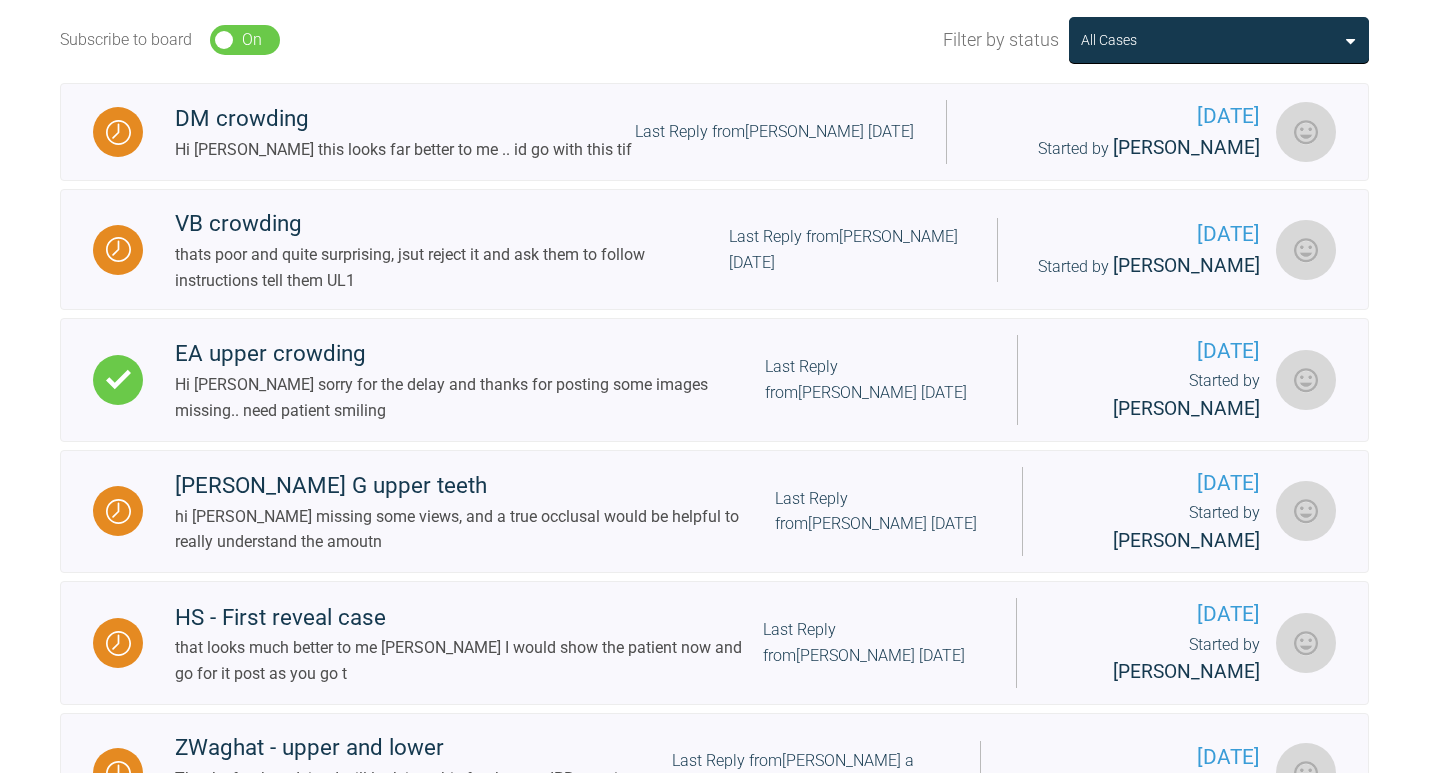 scroll, scrollTop: 541, scrollLeft: 0, axis: vertical 